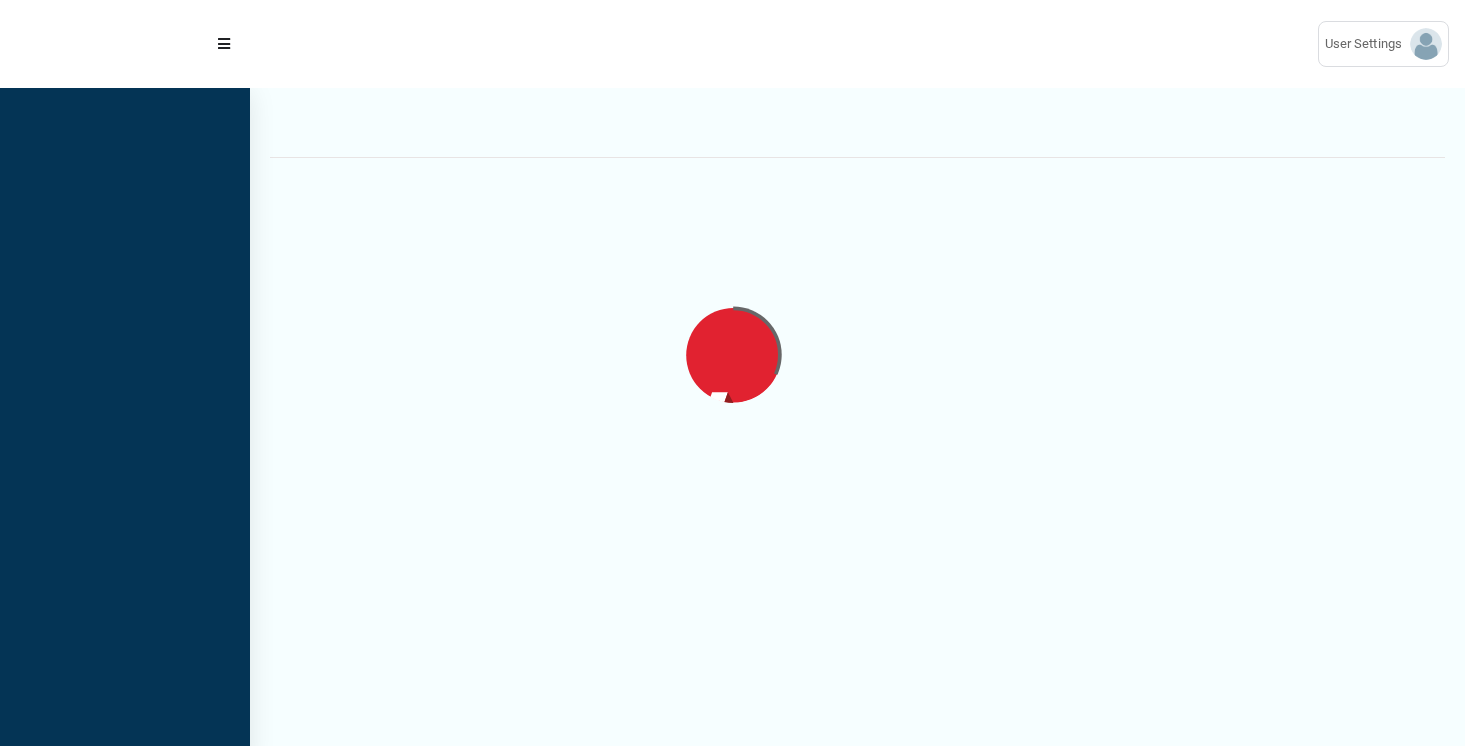 scroll, scrollTop: 0, scrollLeft: 0, axis: both 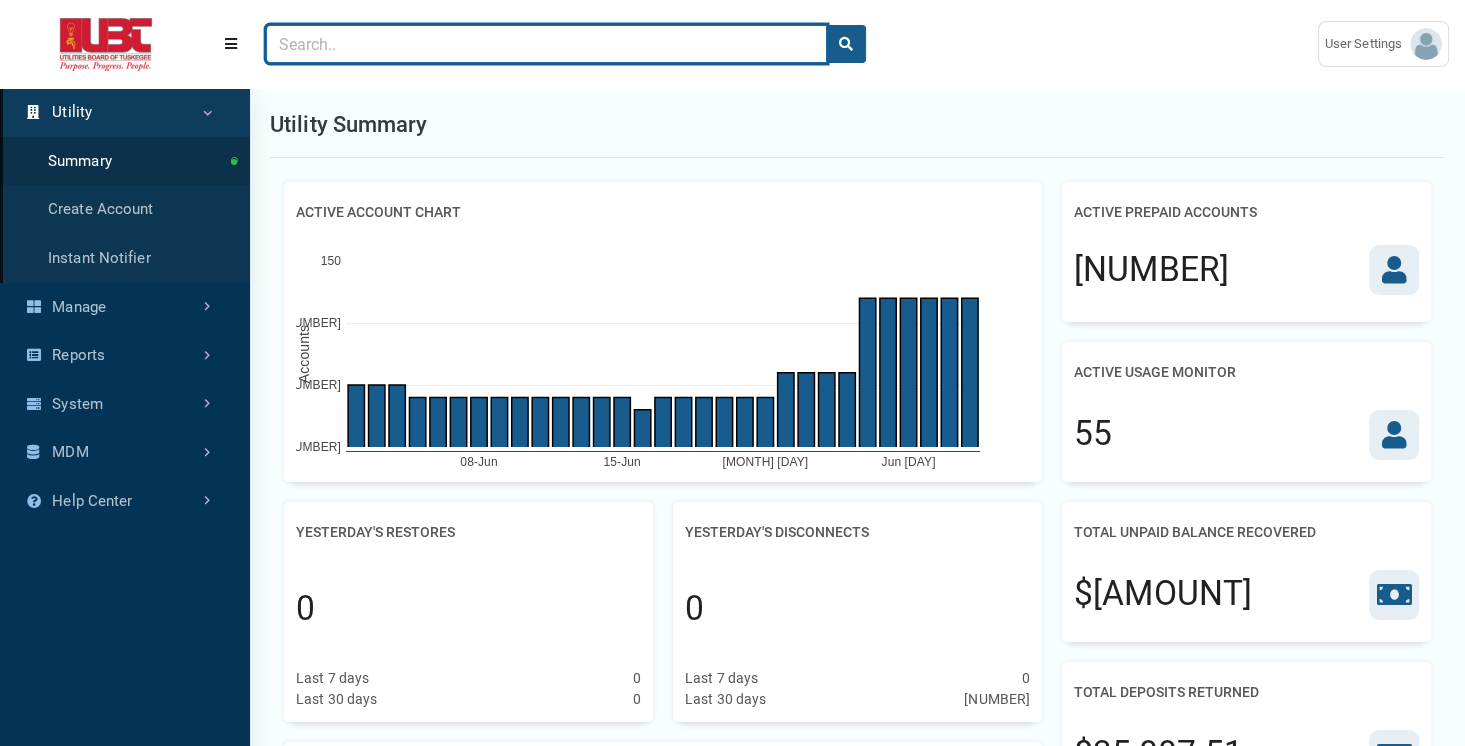 click at bounding box center (546, 44) 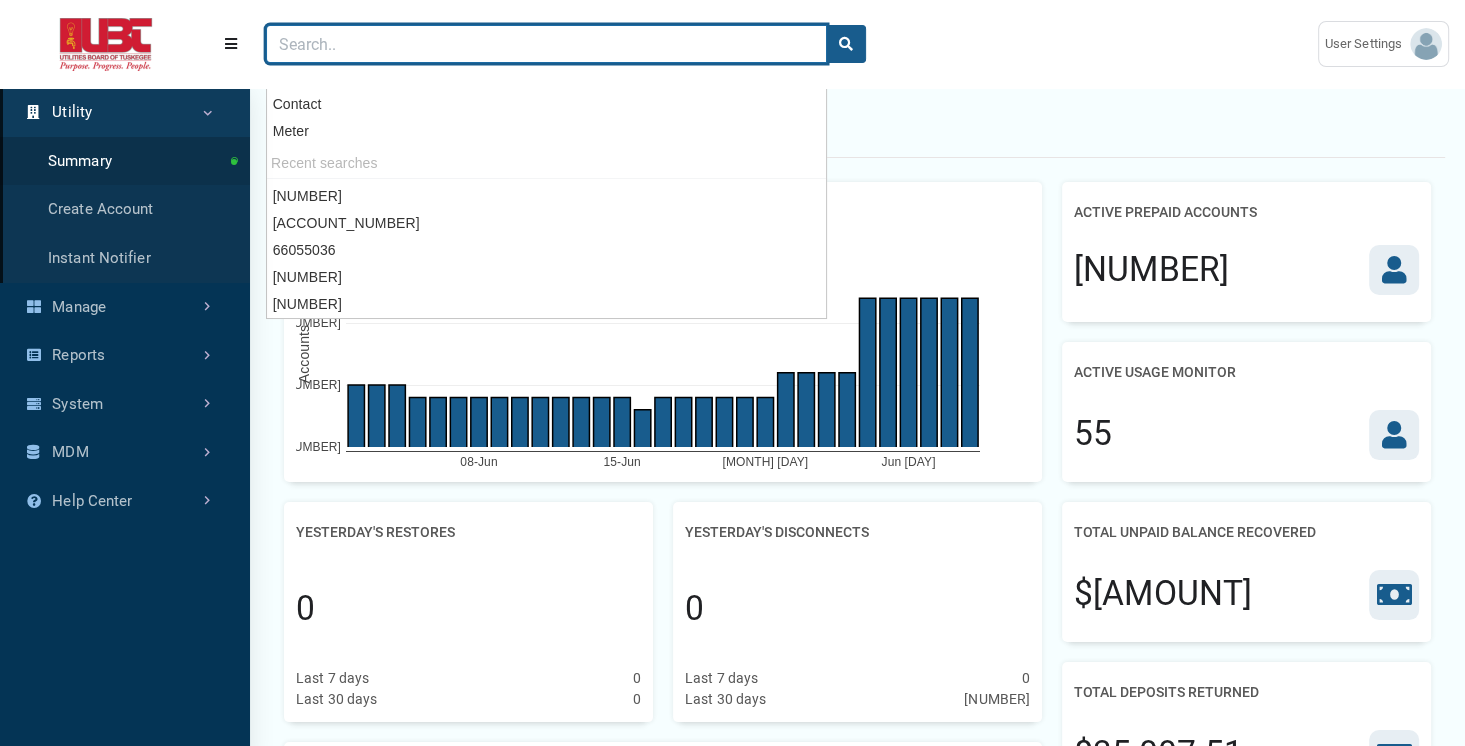 paste on "[NUMBER]" 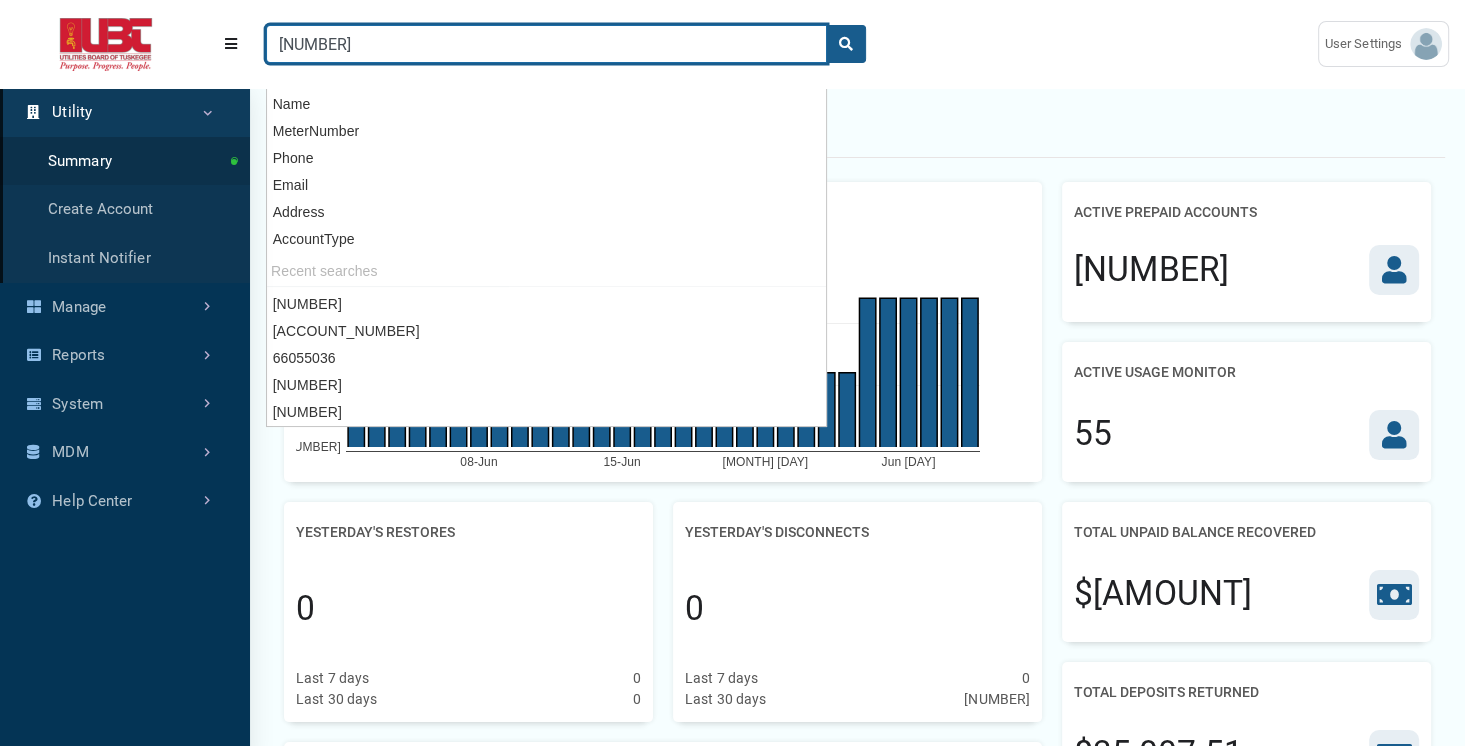 type on "[NUMBER]" 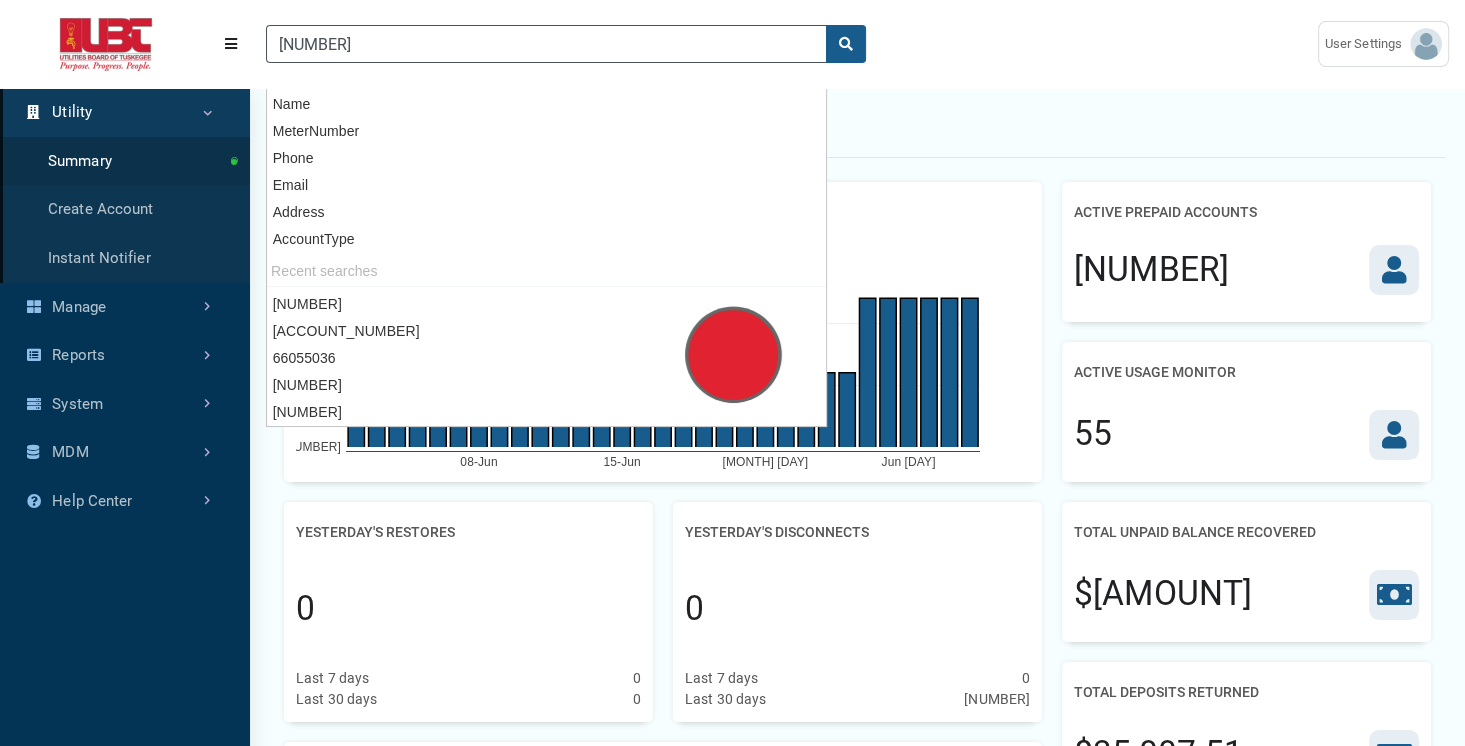 scroll, scrollTop: 442, scrollLeft: 249, axis: both 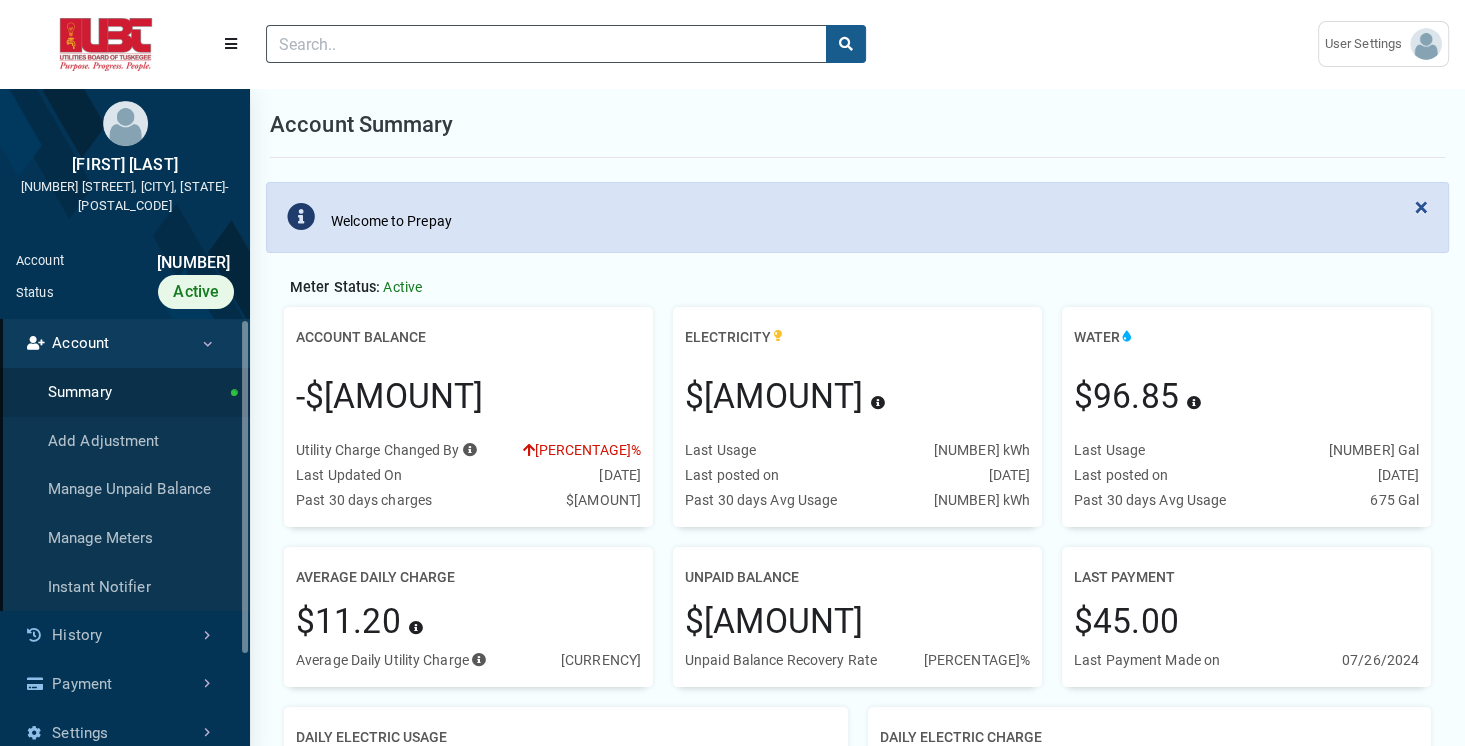 drag, startPoint x: 291, startPoint y: 401, endPoint x: 469, endPoint y: 396, distance: 178.0702 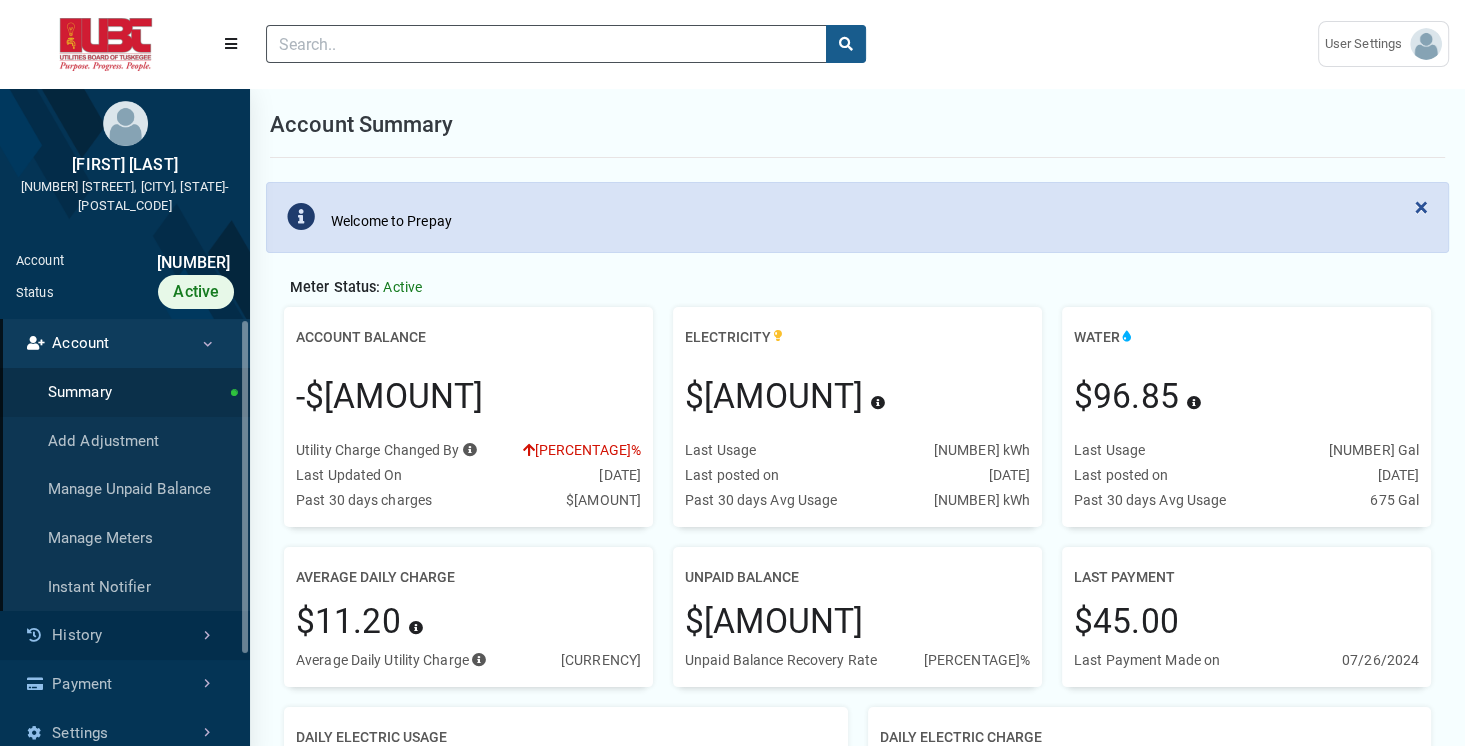 click on "History" at bounding box center (125, 635) 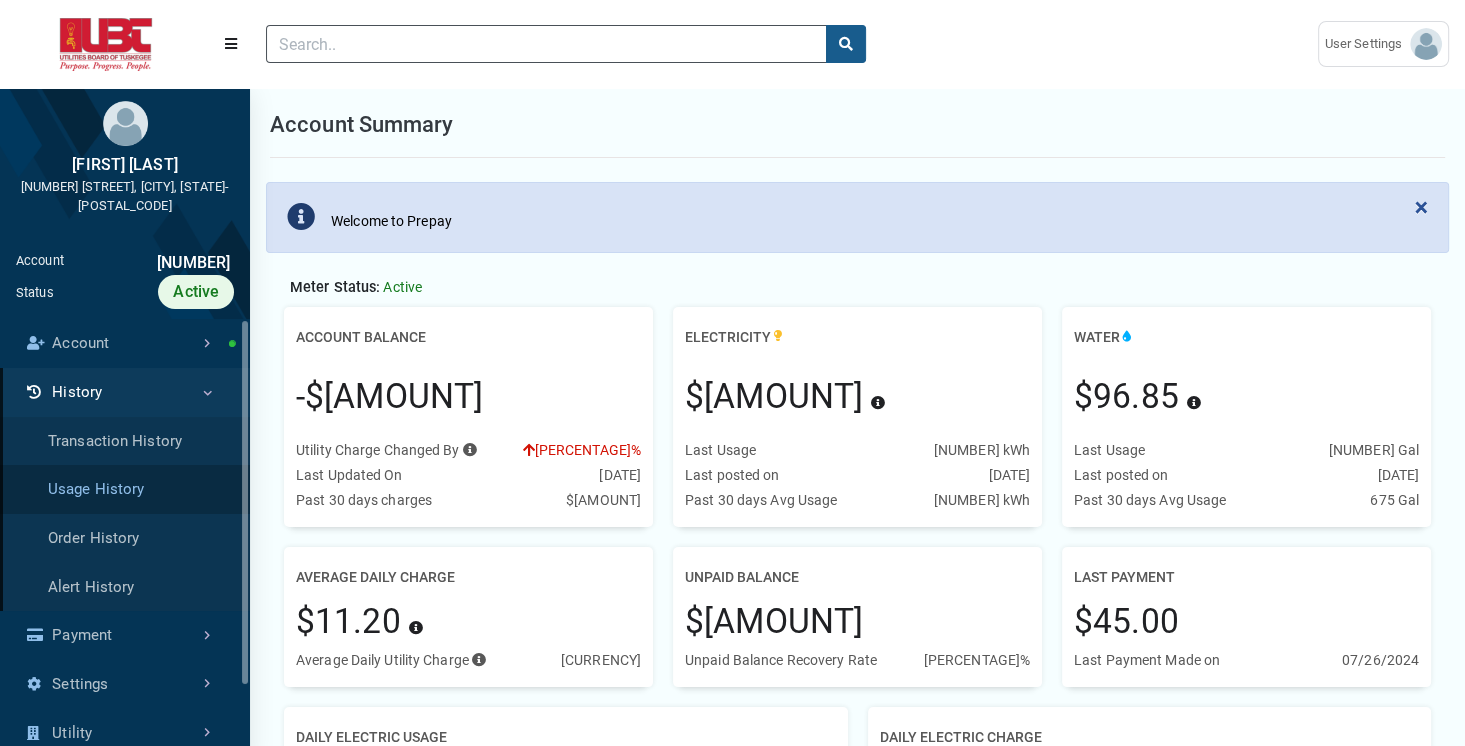 click on "Usage History" at bounding box center (125, 489) 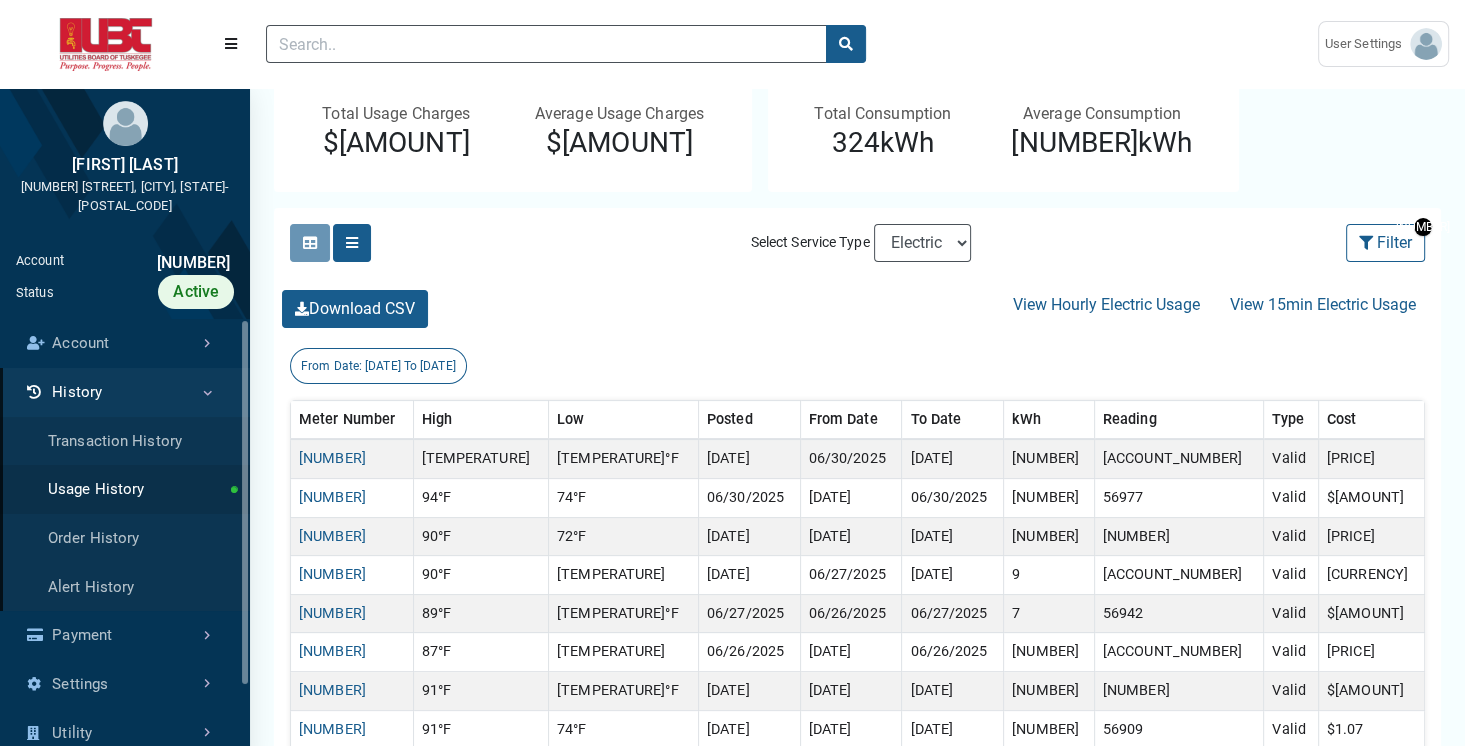 scroll, scrollTop: 405, scrollLeft: 0, axis: vertical 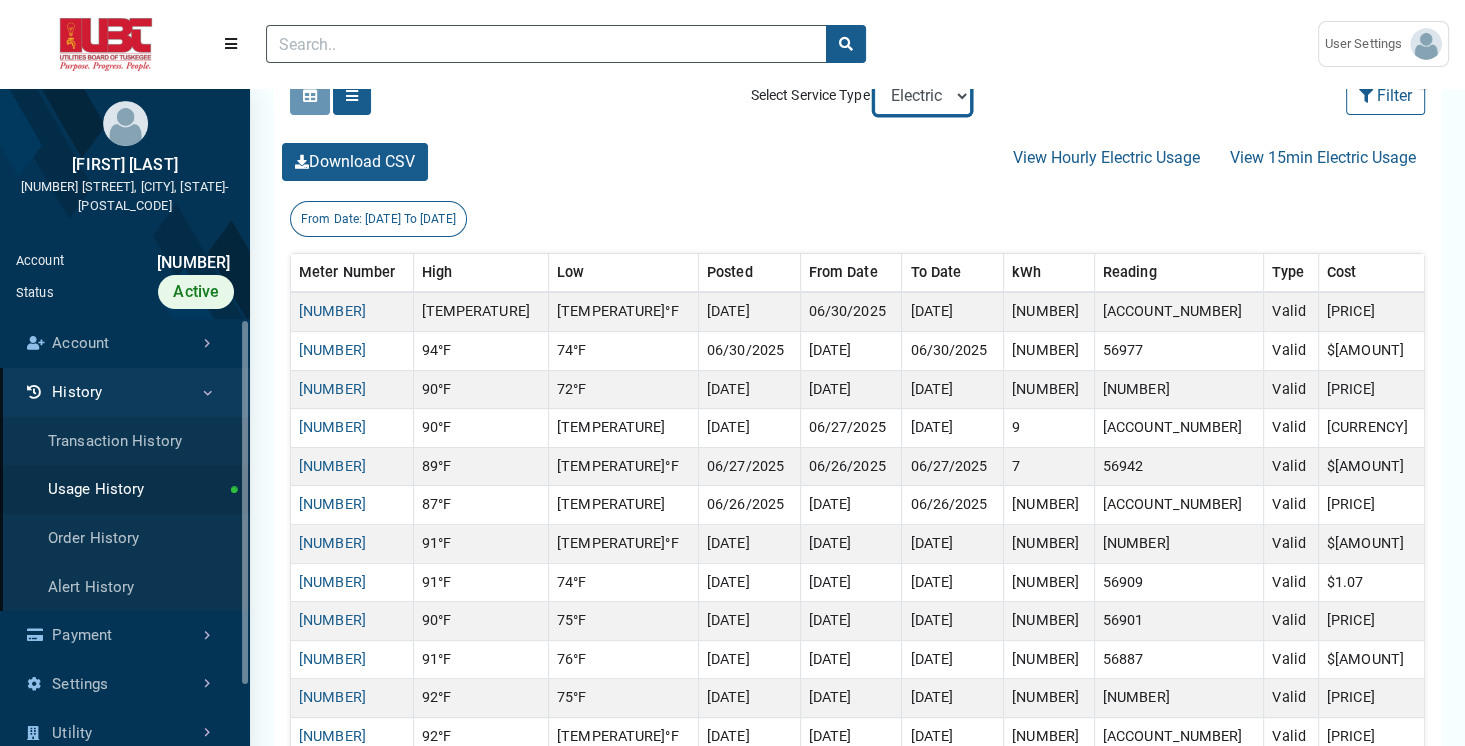 select on "Water" 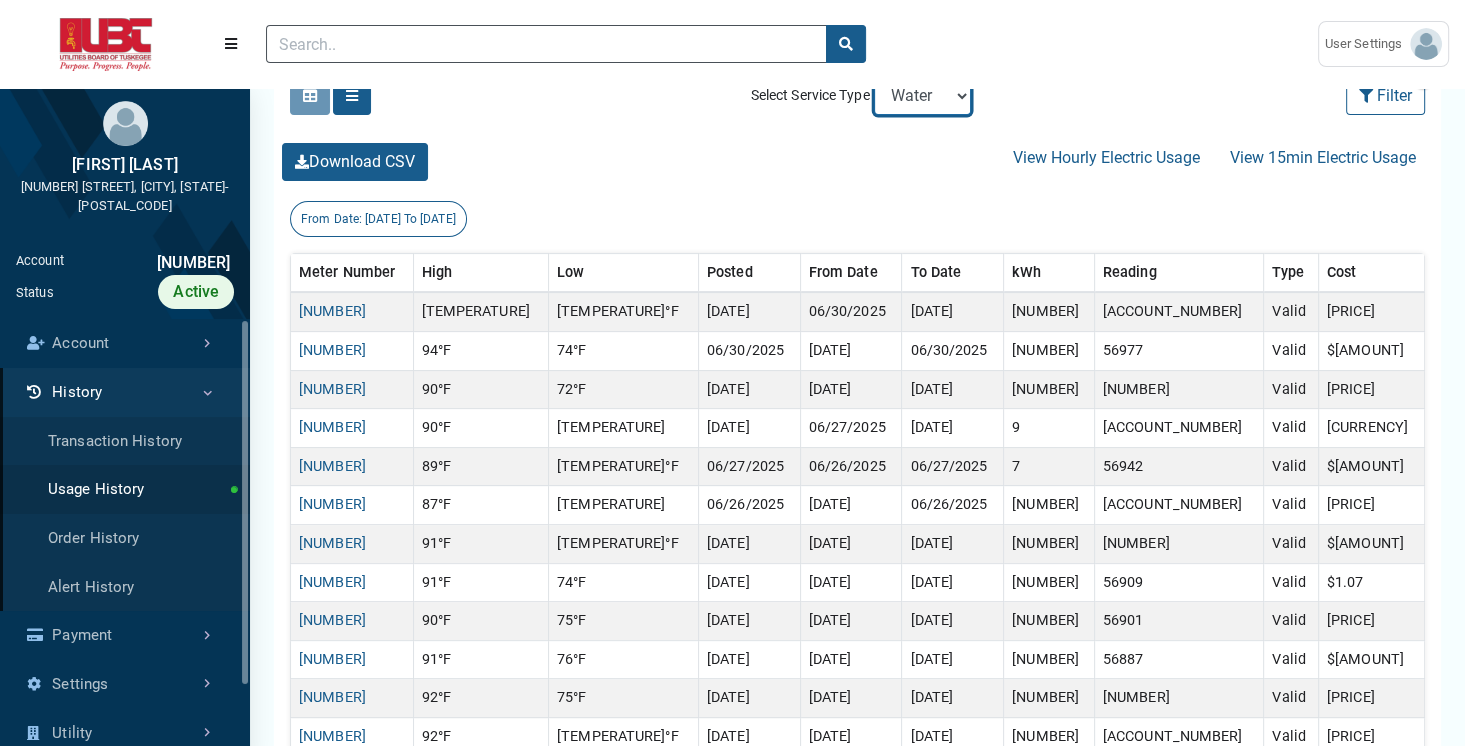 click on "Electric
Sewer
Water" at bounding box center (922, 96) 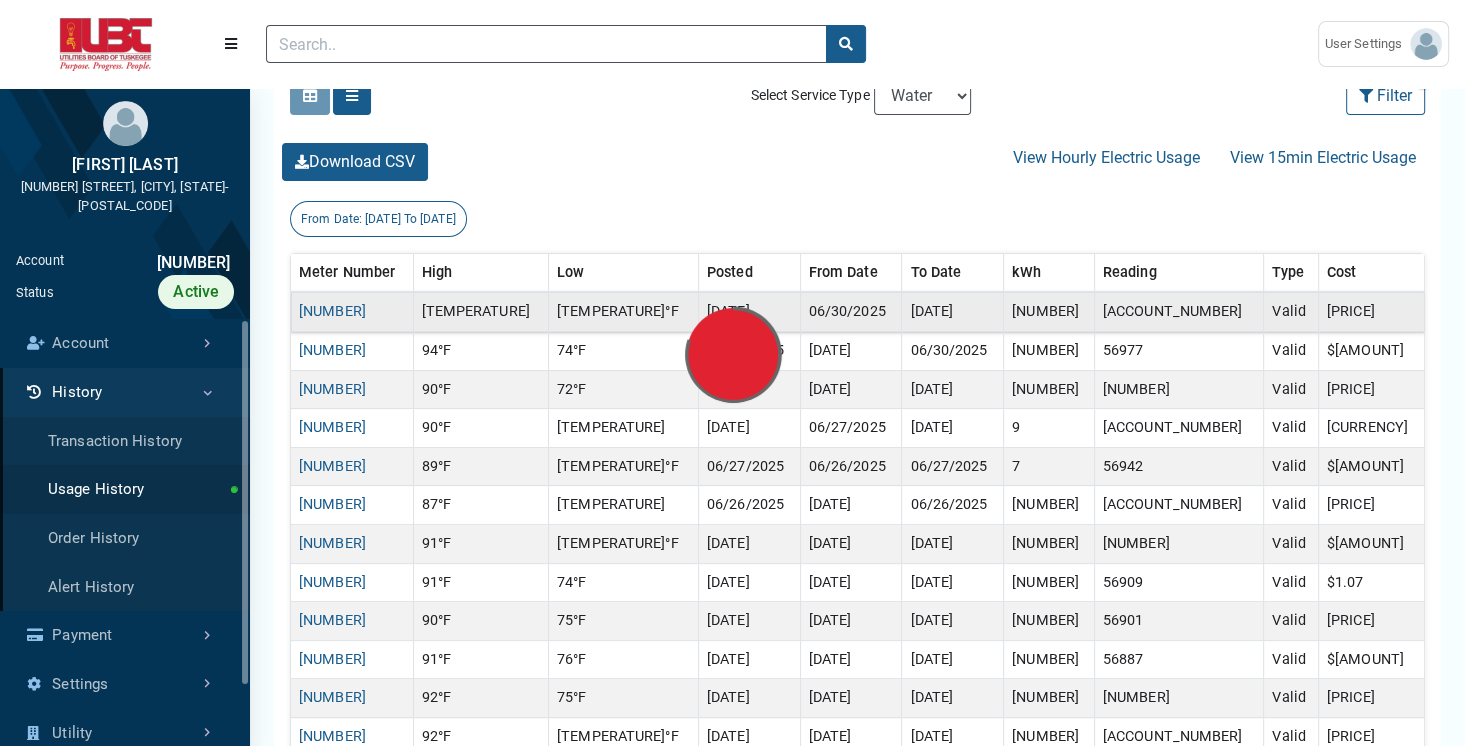 scroll, scrollTop: 0, scrollLeft: 0, axis: both 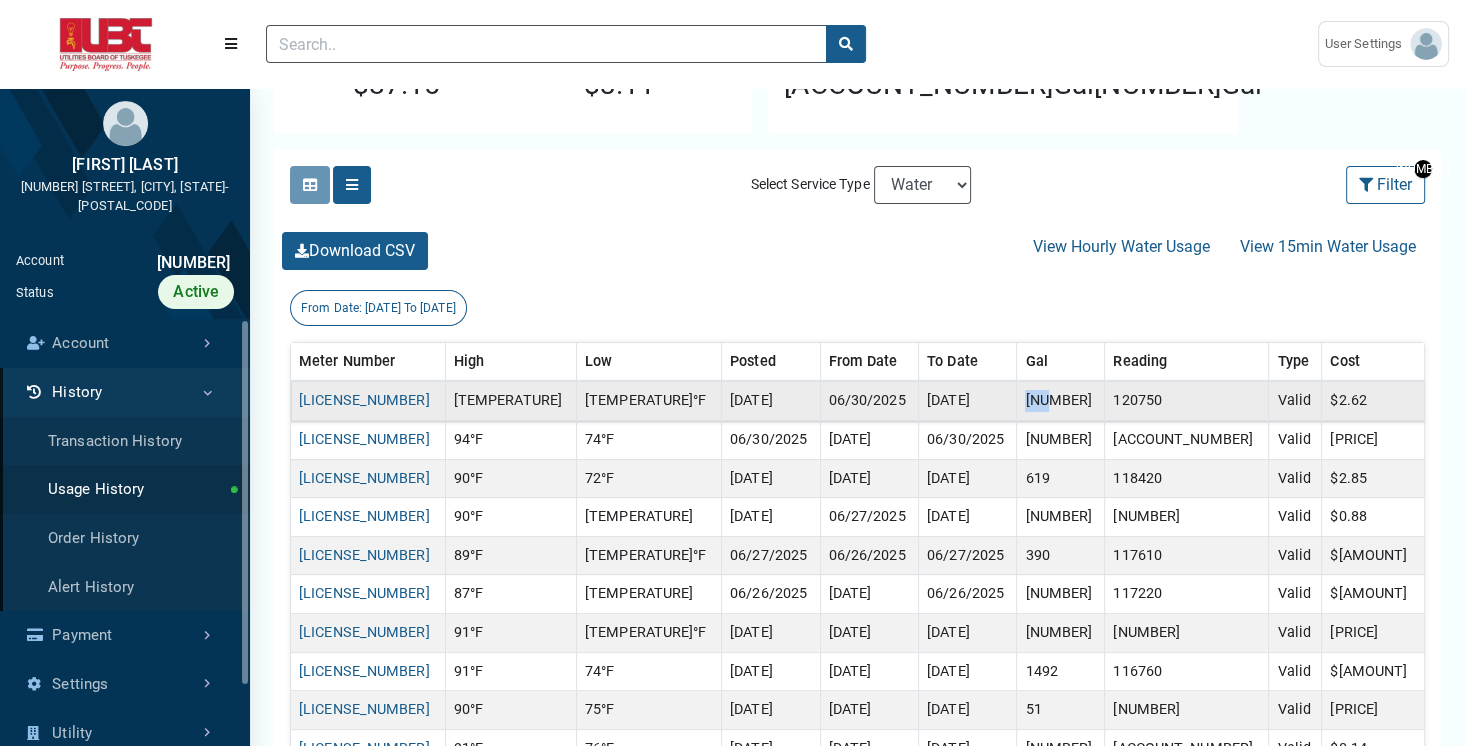 drag, startPoint x: 1072, startPoint y: 398, endPoint x: 1108, endPoint y: 402, distance: 36.221542 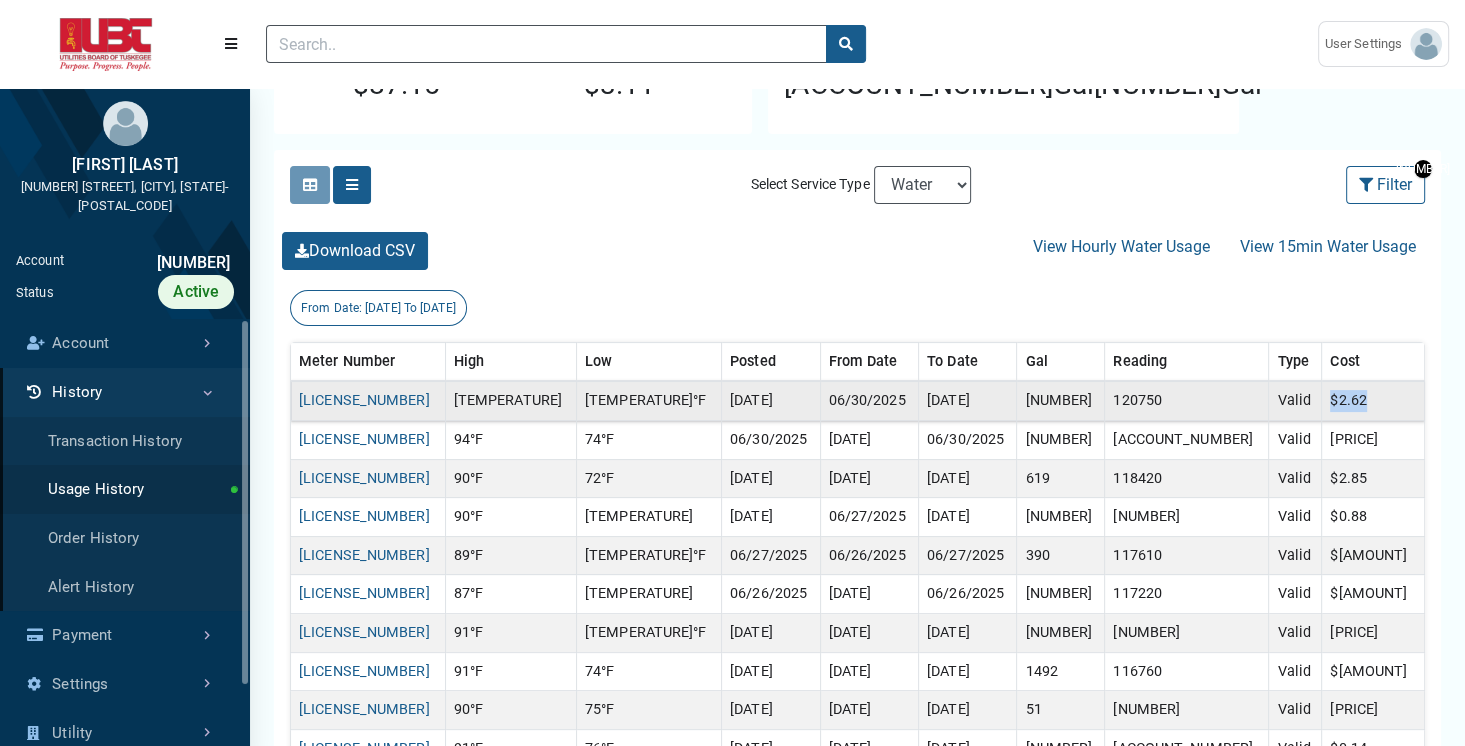 drag, startPoint x: 1347, startPoint y: 404, endPoint x: 1397, endPoint y: 408, distance: 50.159744 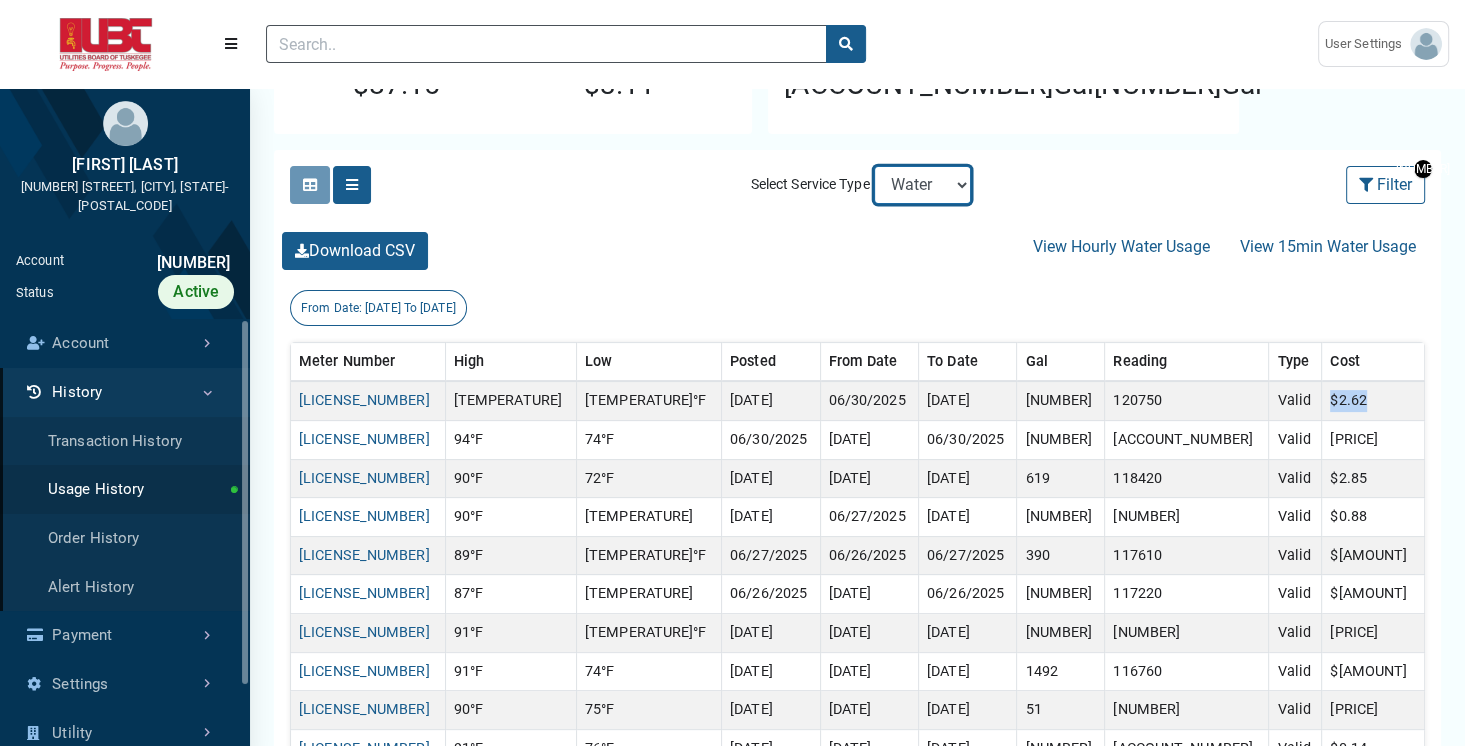 select on "Sewer" 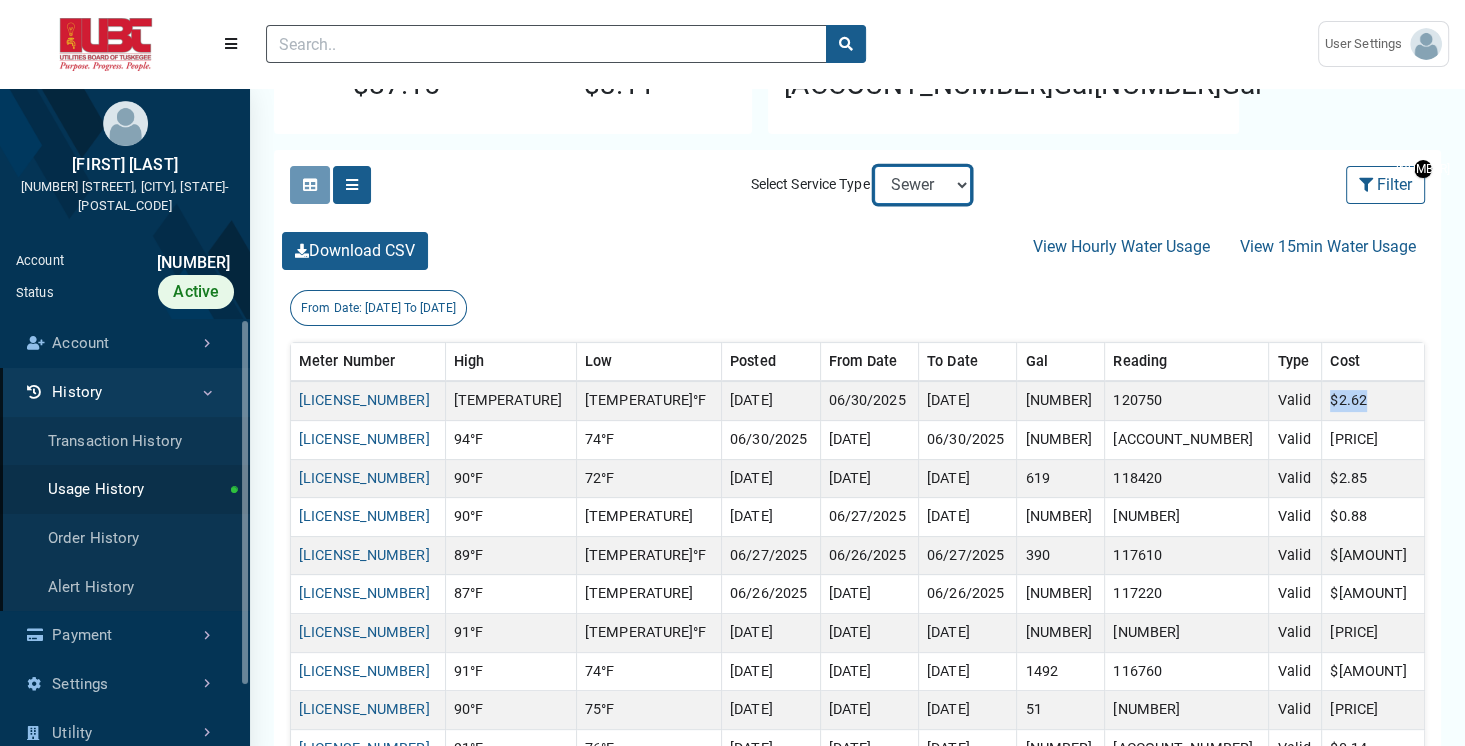 click on "Electric
Sewer
Water" at bounding box center (922, 185) 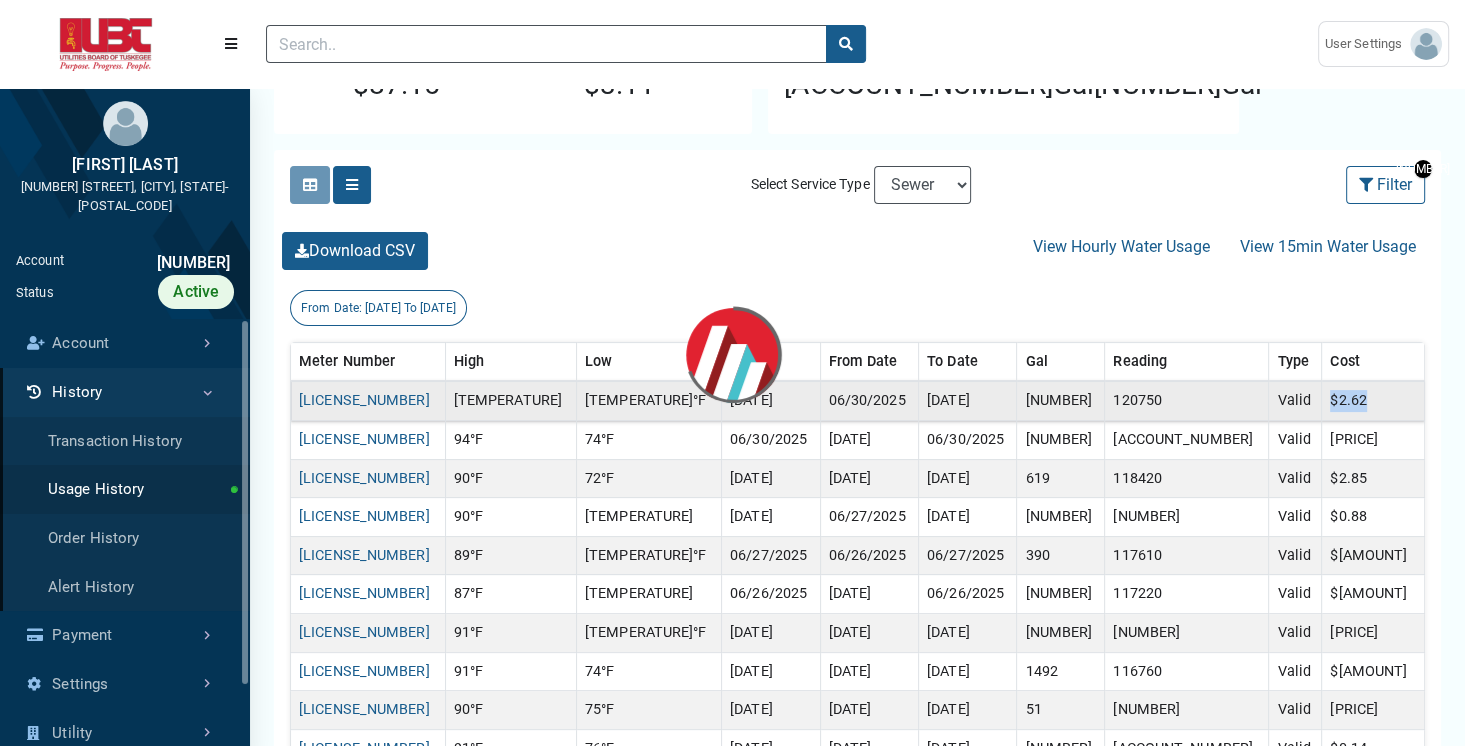 scroll, scrollTop: 0, scrollLeft: 0, axis: both 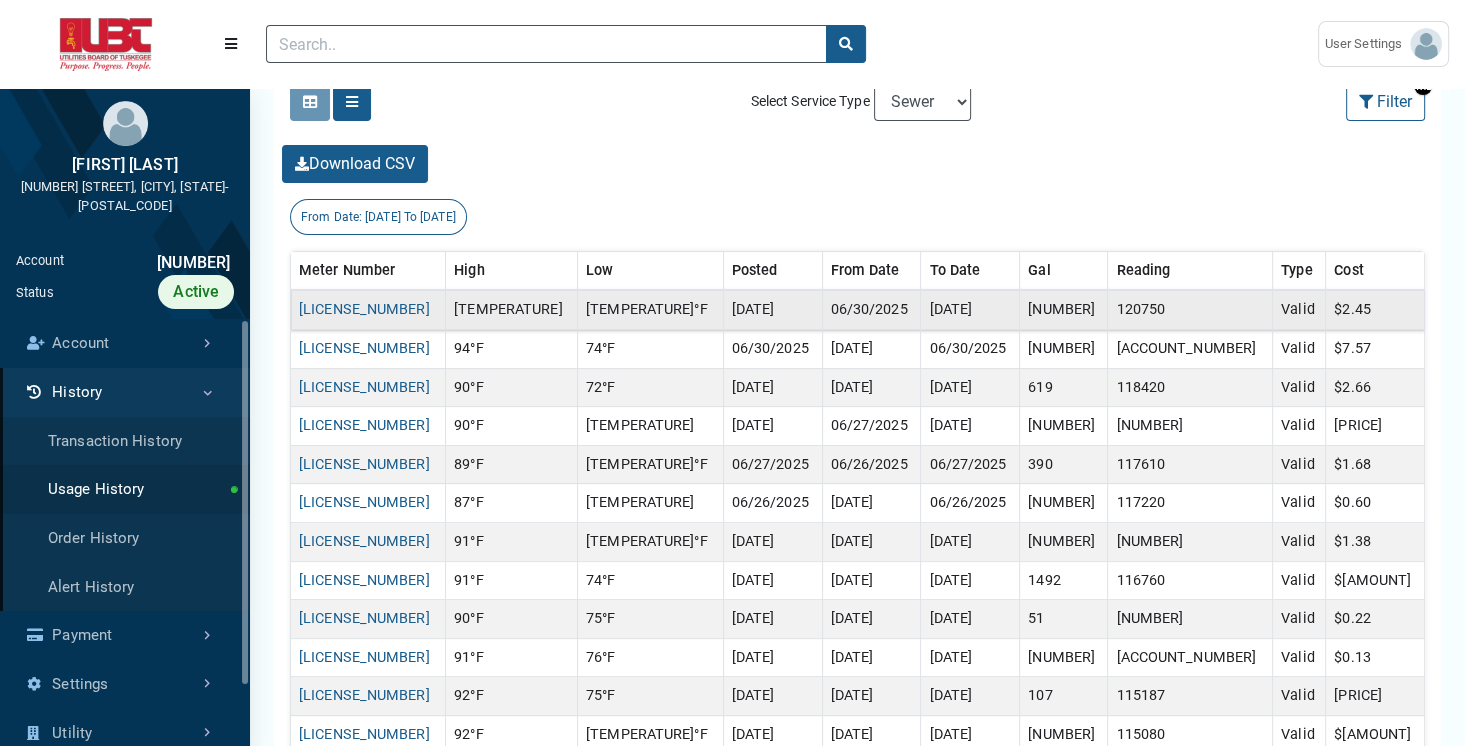 click on "[NUMBER]" at bounding box center [1064, 309] 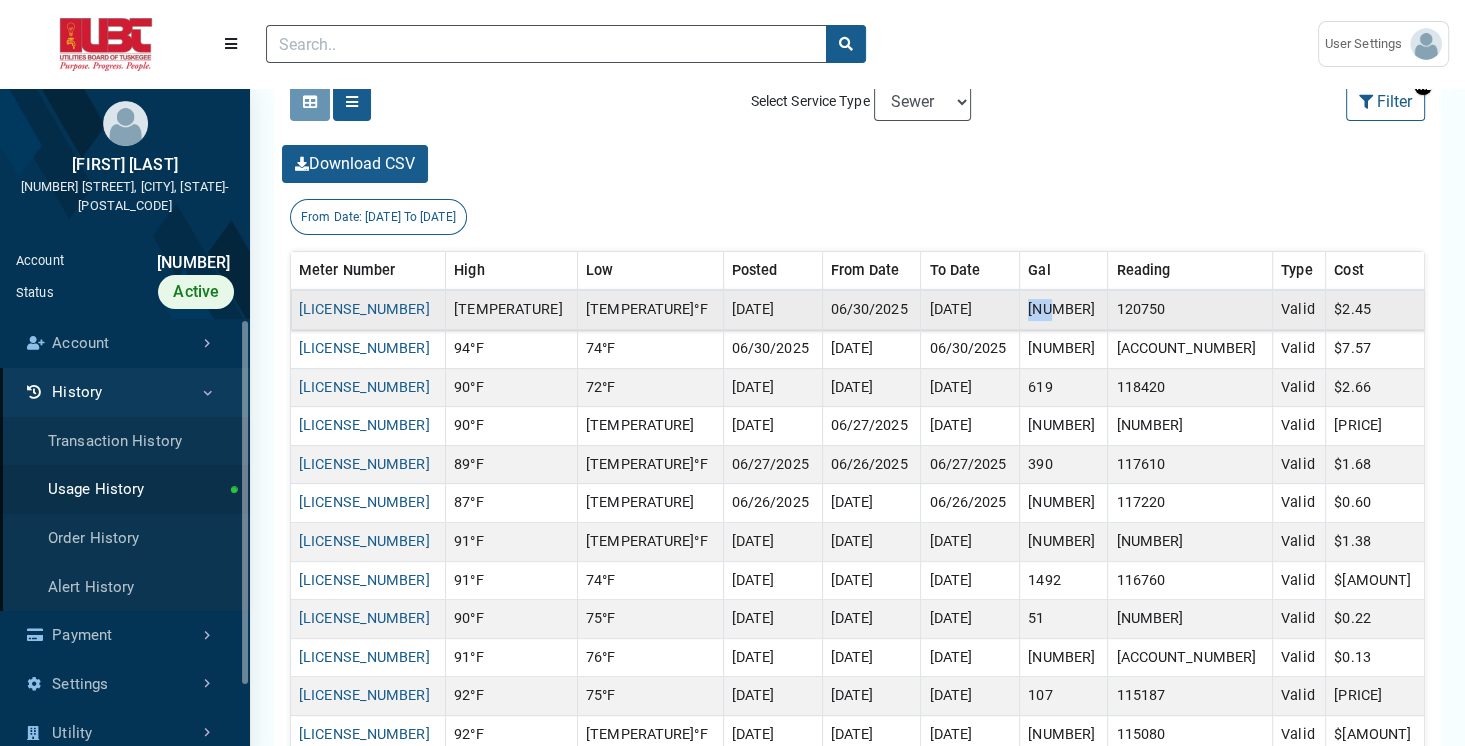 drag, startPoint x: 1080, startPoint y: 311, endPoint x: 1103, endPoint y: 309, distance: 23.086792 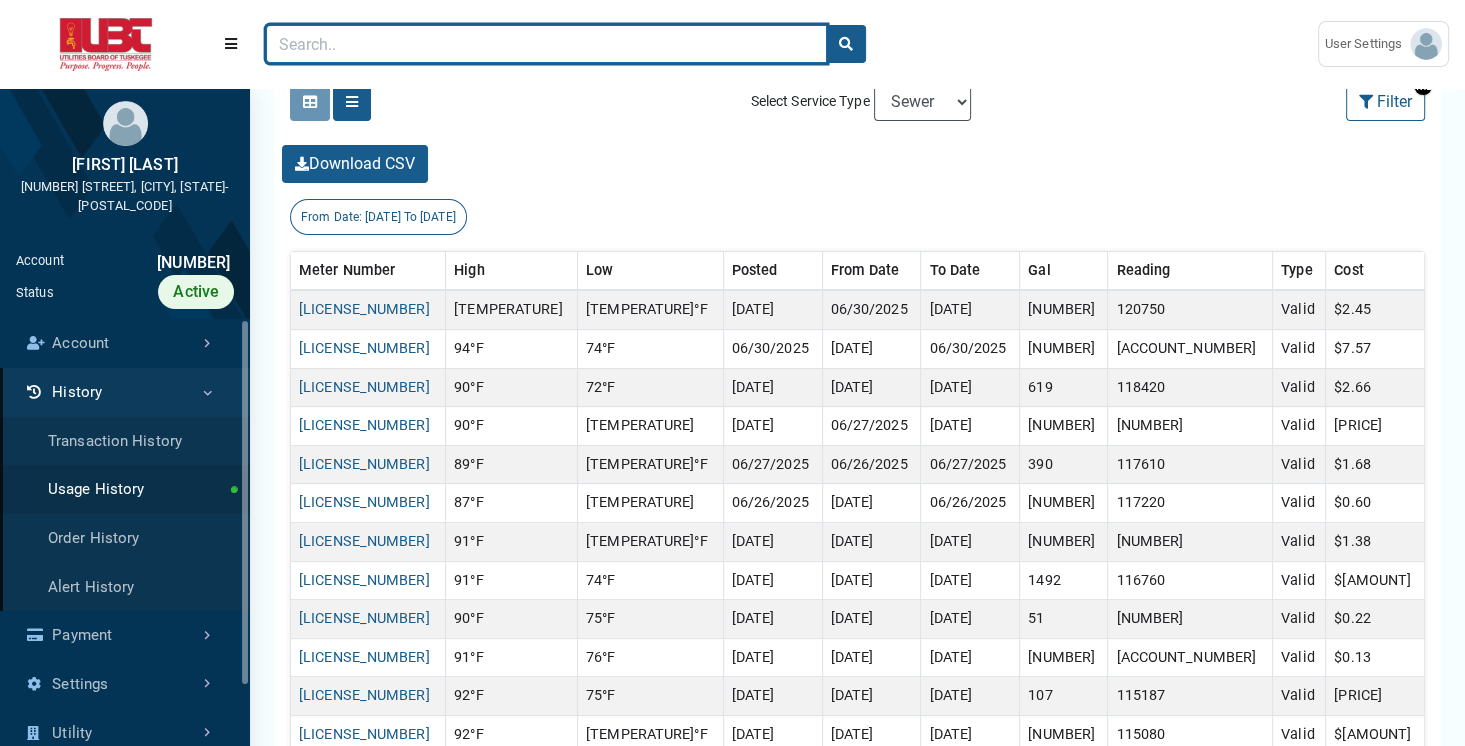 click at bounding box center [546, 44] 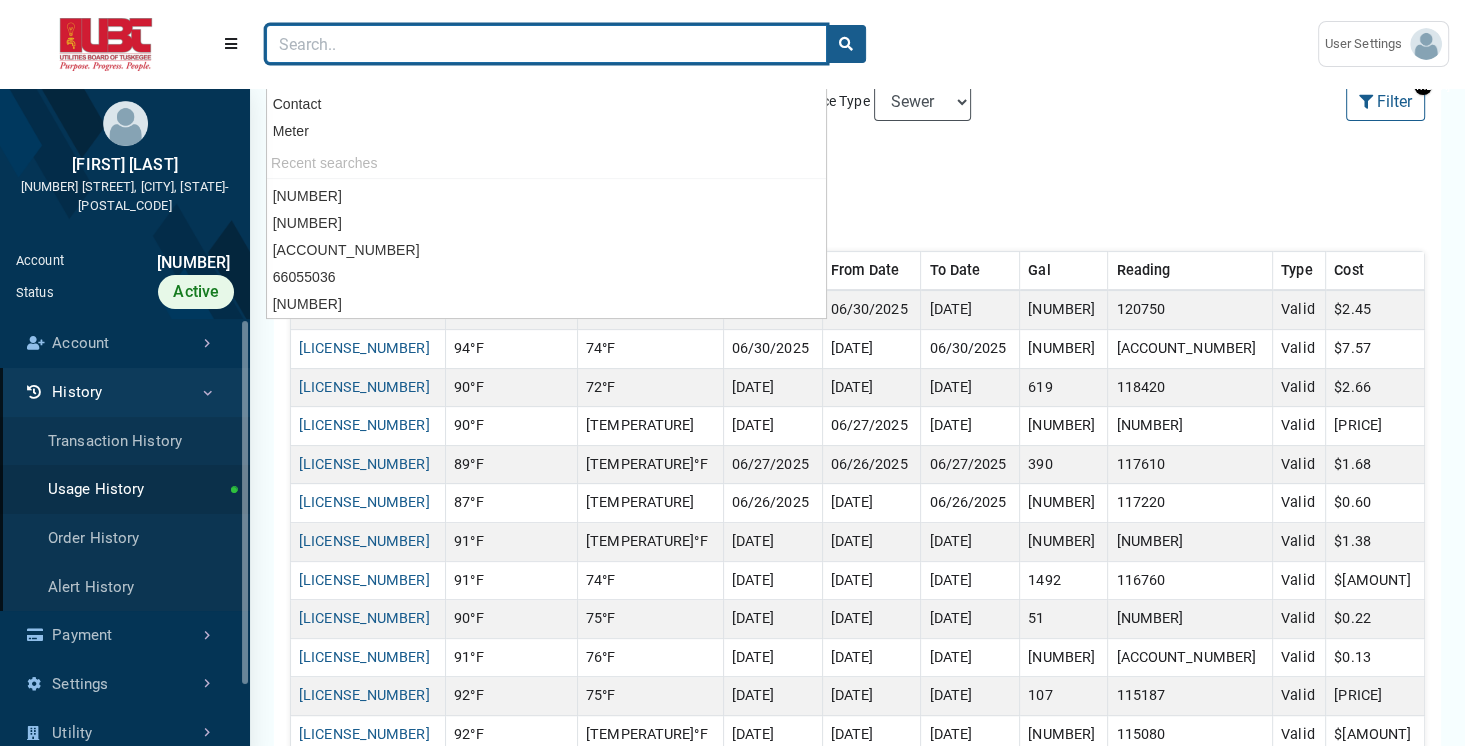 paste on "[NUMBER]" 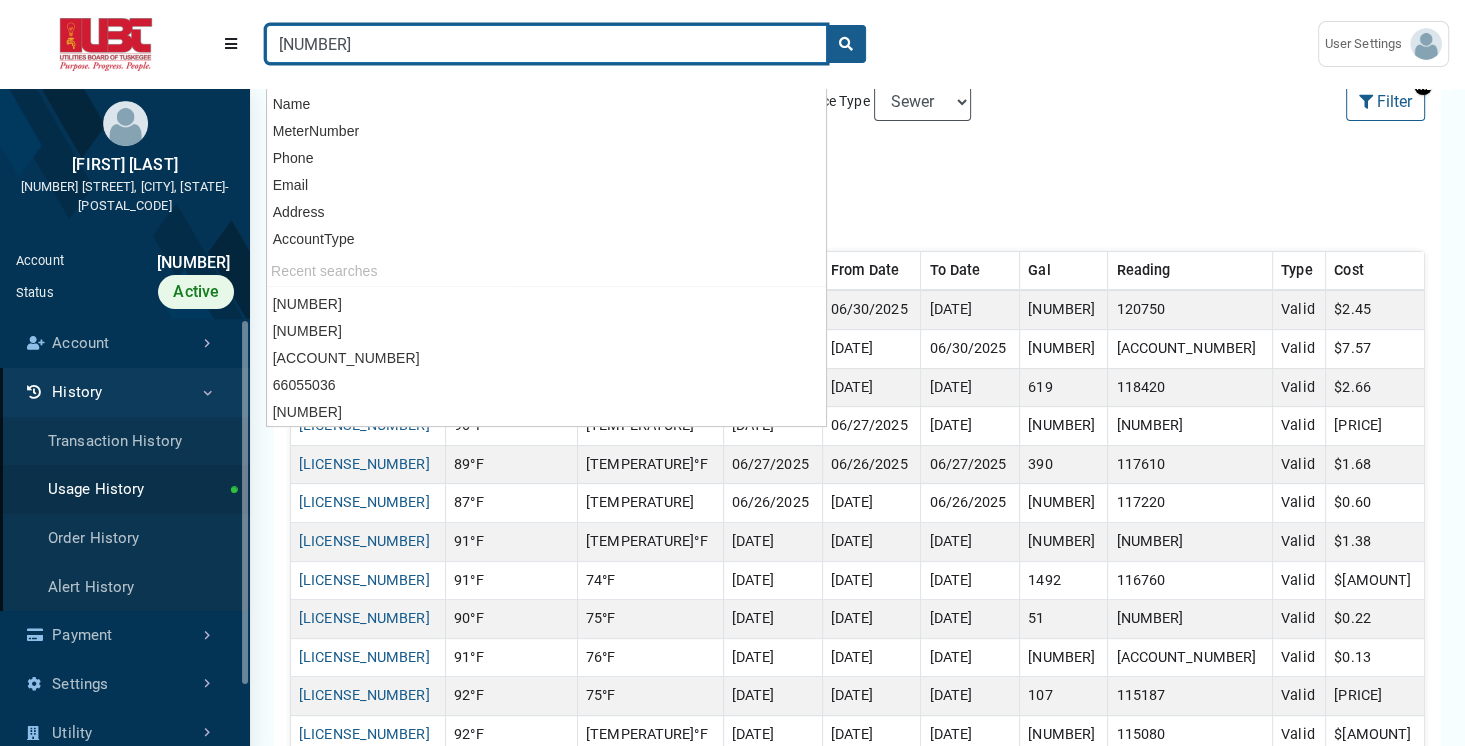 type on "[NUMBER]" 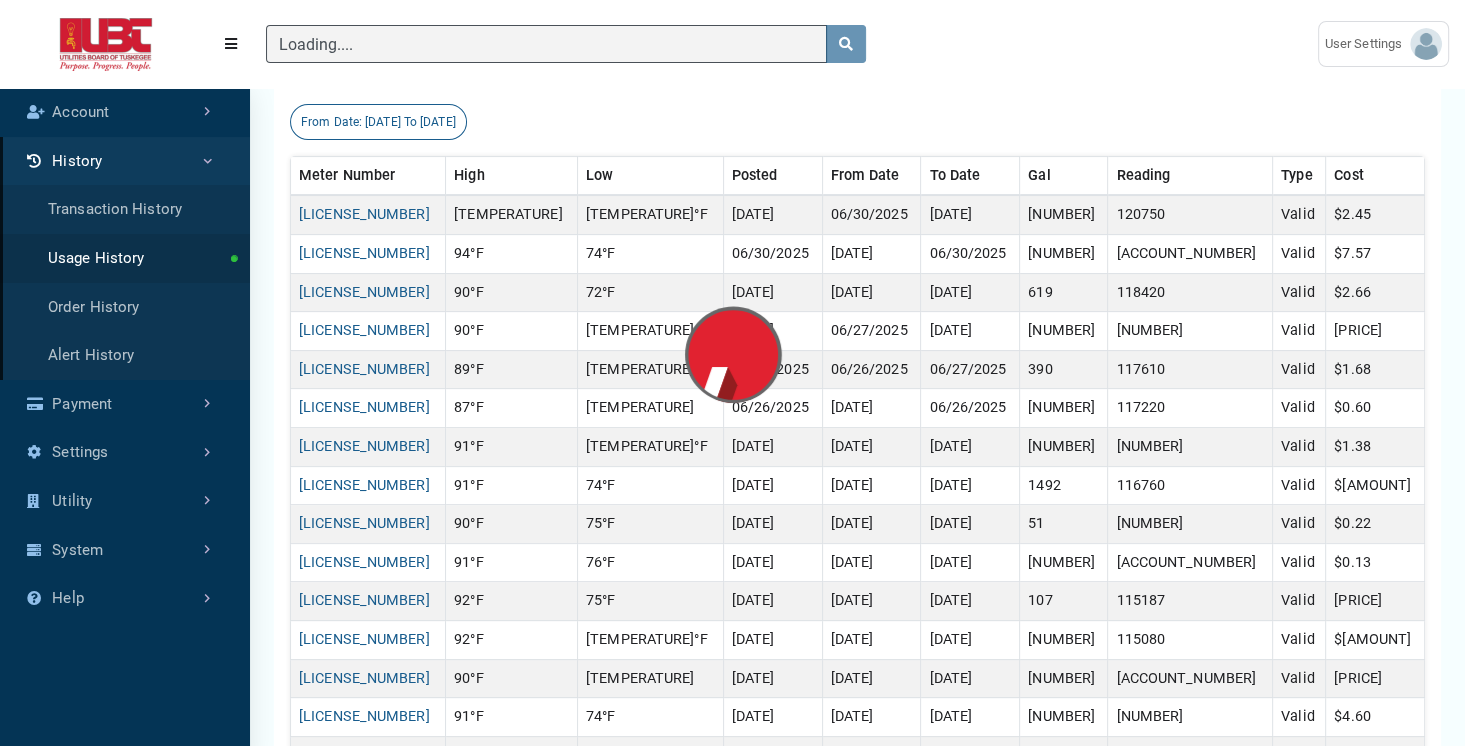 scroll, scrollTop: 304, scrollLeft: 0, axis: vertical 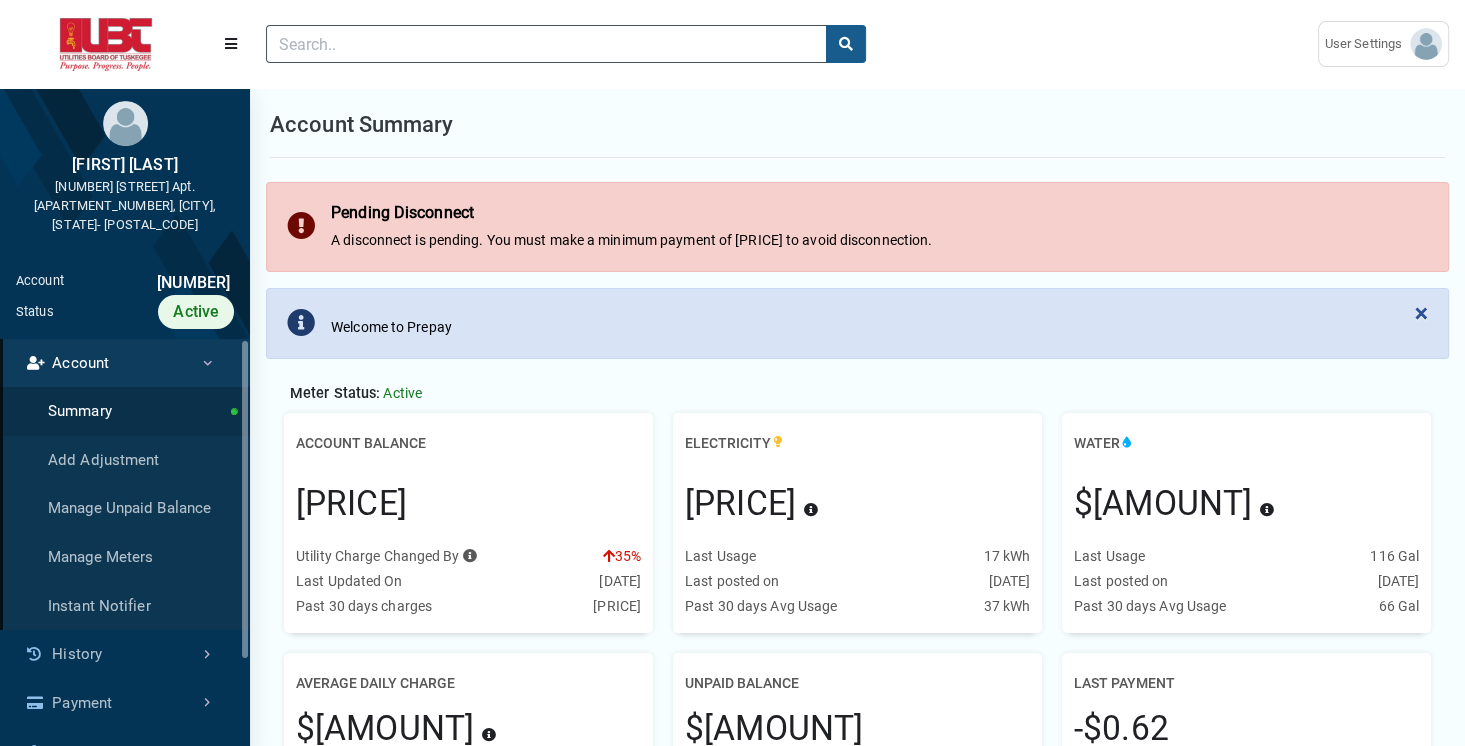 drag, startPoint x: 293, startPoint y: 504, endPoint x: 515, endPoint y: 516, distance: 222.32408 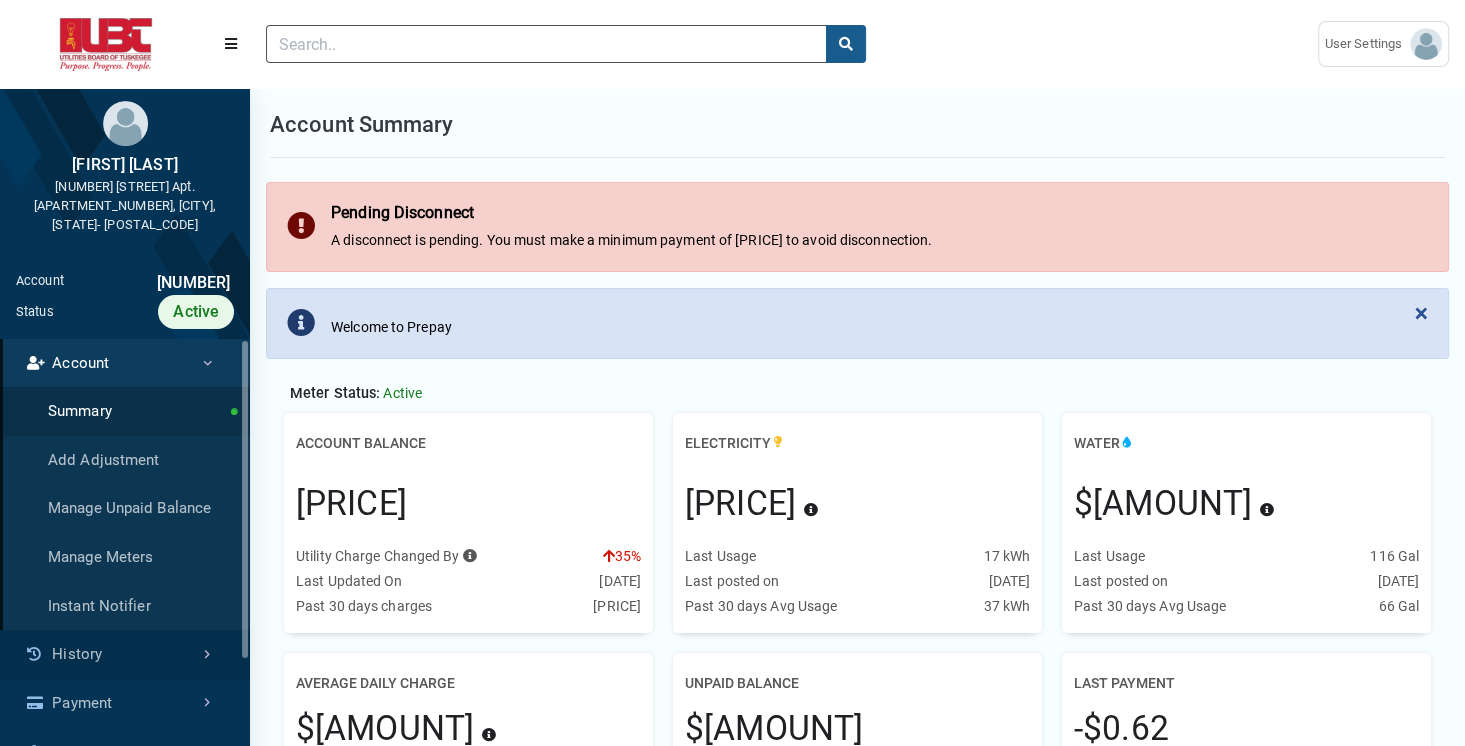 click on "History" at bounding box center (125, 654) 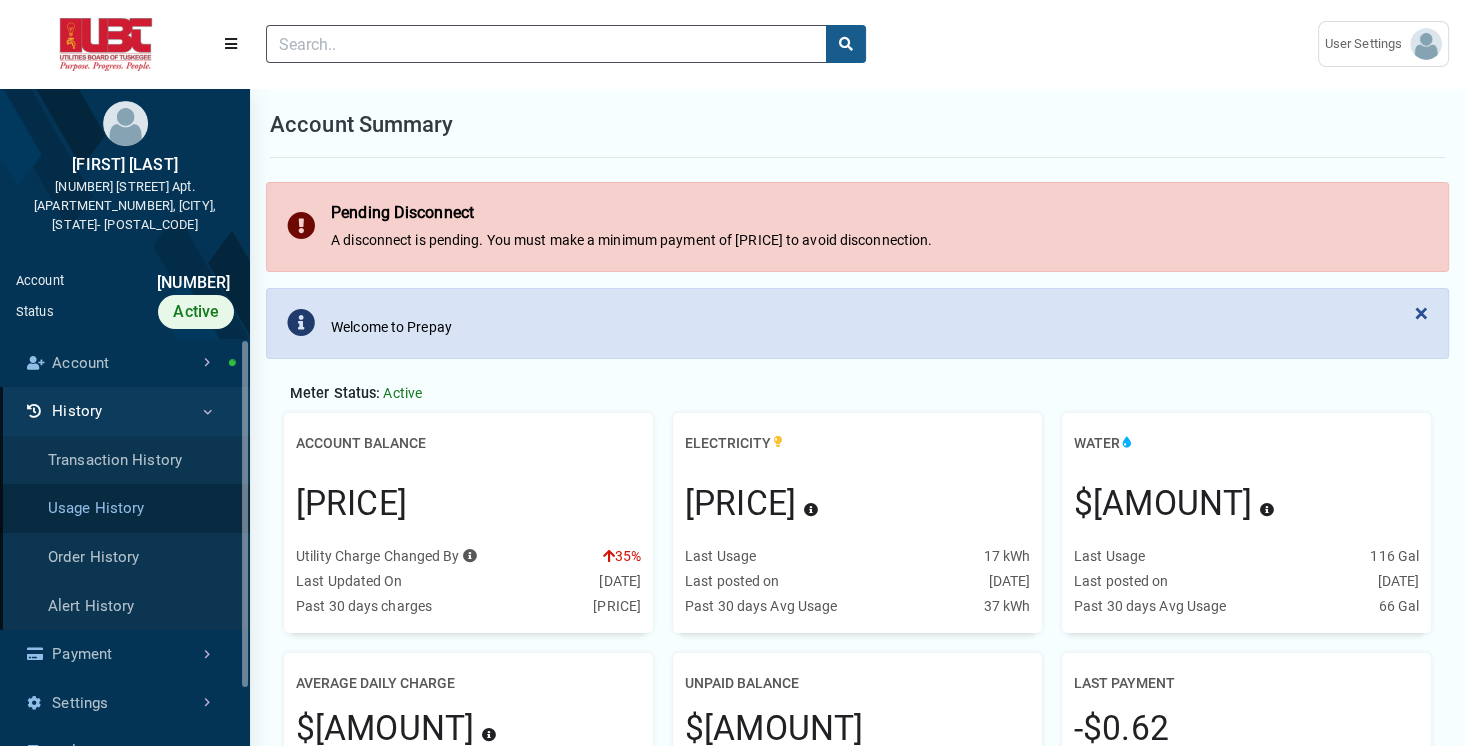 click on "Usage History" at bounding box center (125, 508) 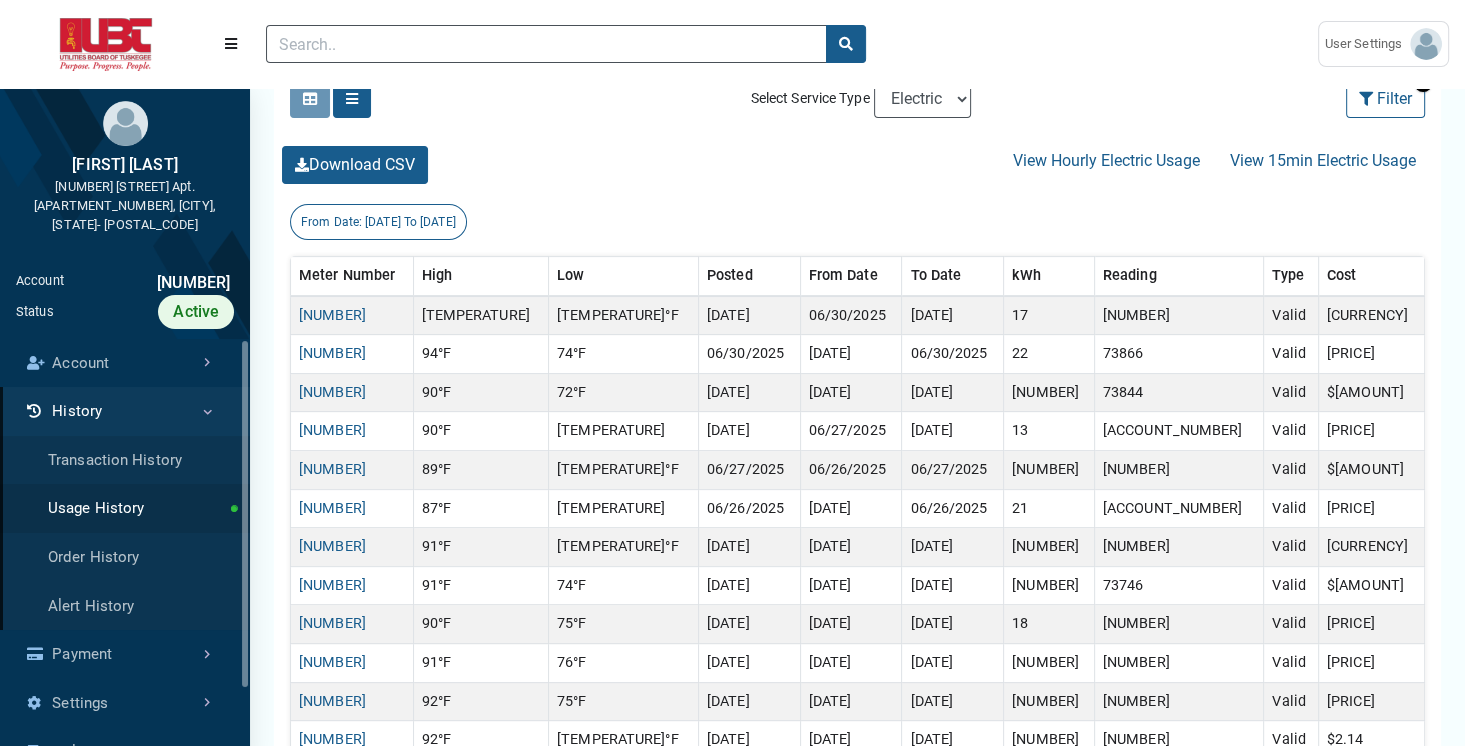 scroll, scrollTop: 541, scrollLeft: 0, axis: vertical 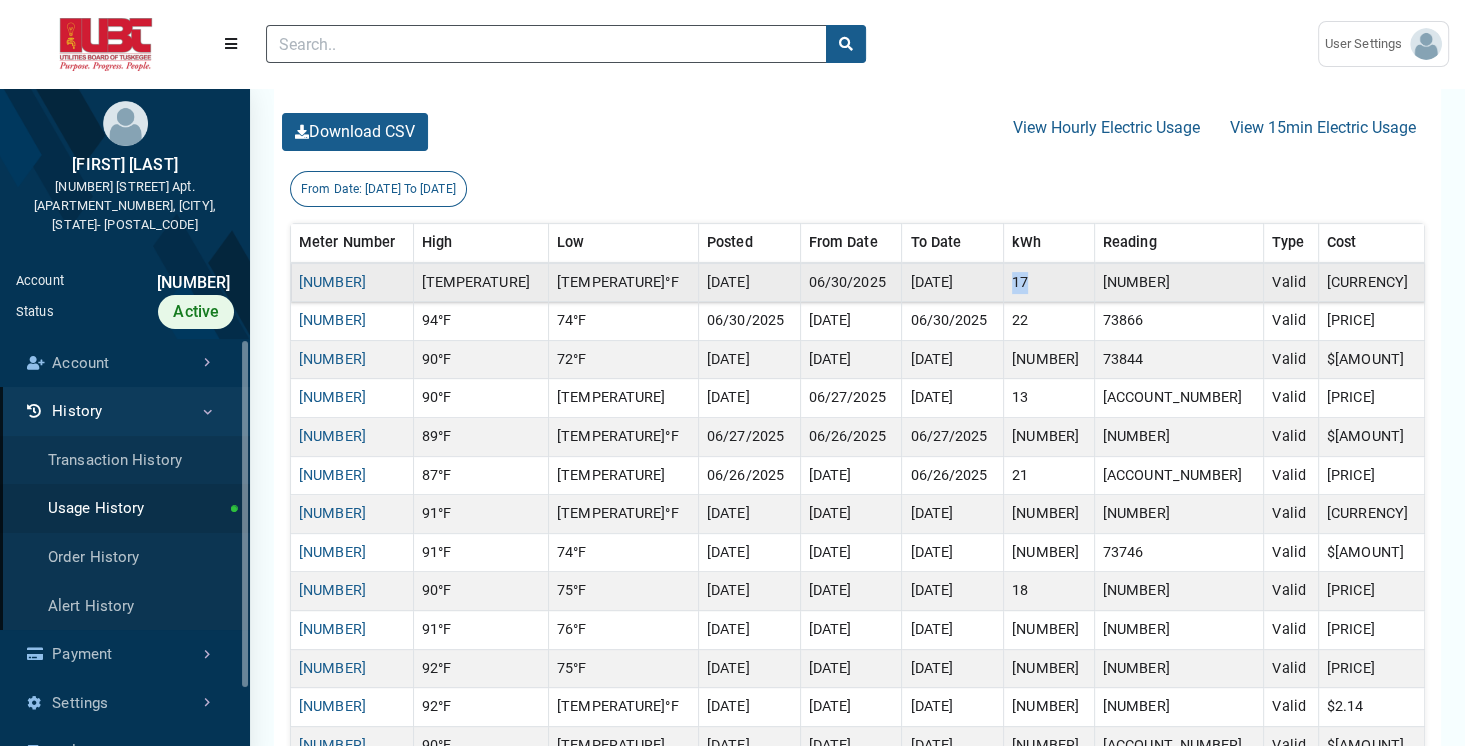 drag, startPoint x: 1082, startPoint y: 281, endPoint x: 1105, endPoint y: 281, distance: 23 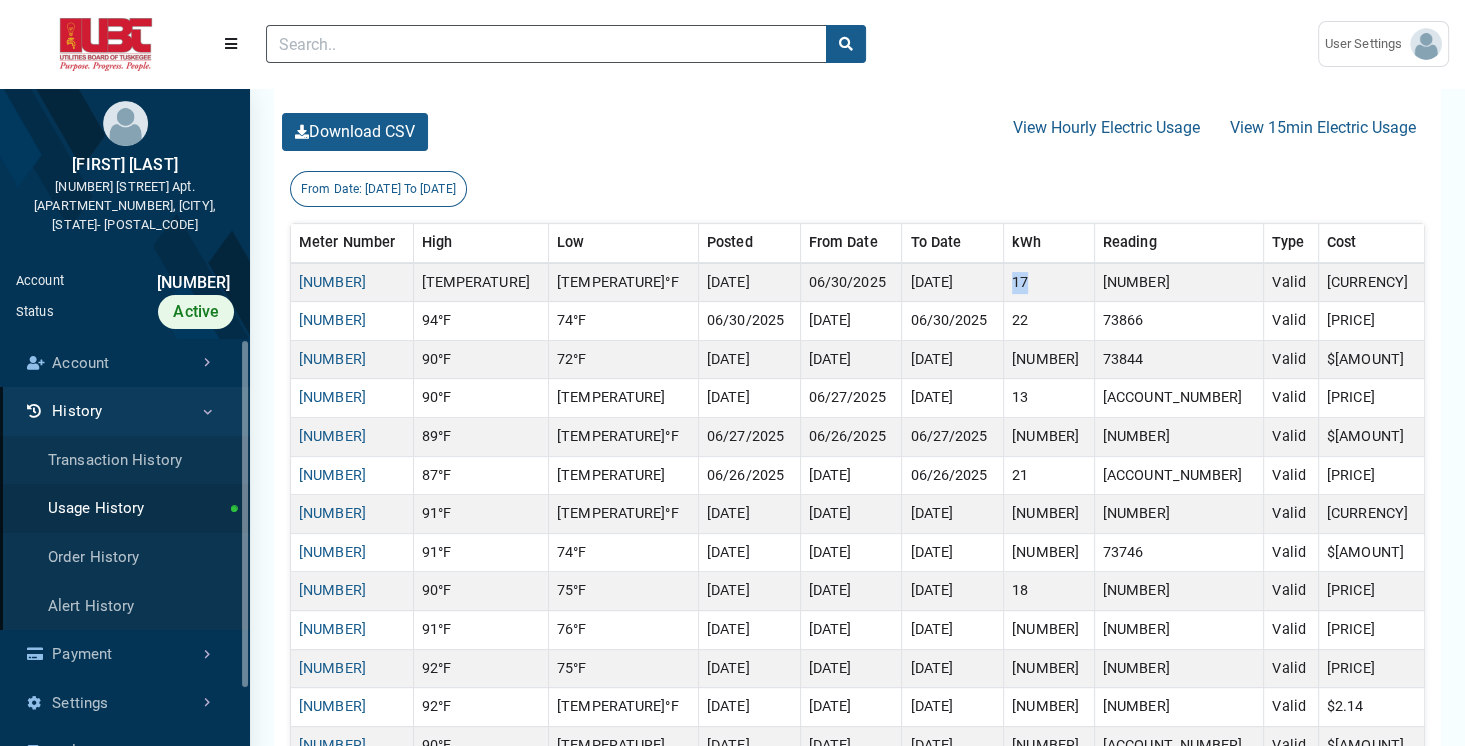 scroll, scrollTop: 344, scrollLeft: 0, axis: vertical 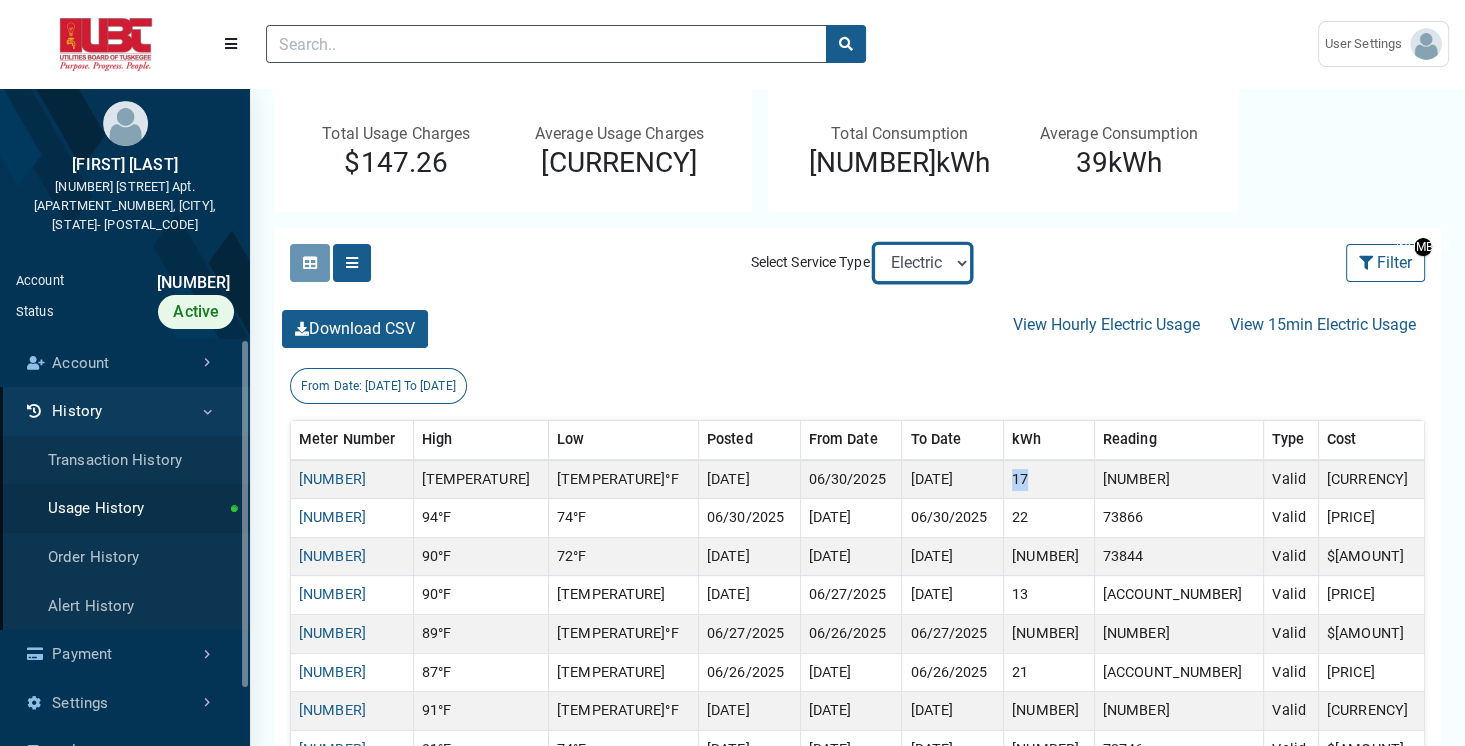 select on "Water" 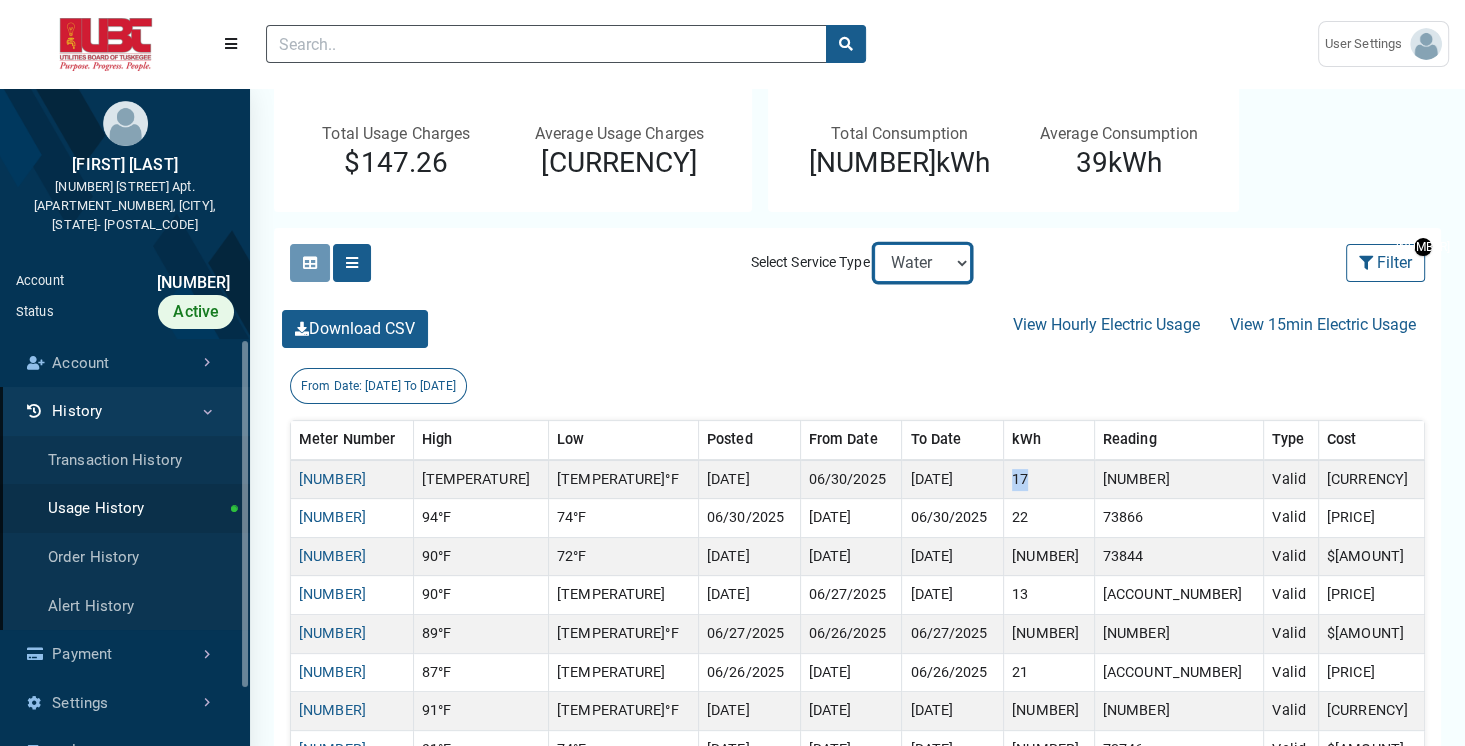 click on "Electric
Water" at bounding box center (922, 263) 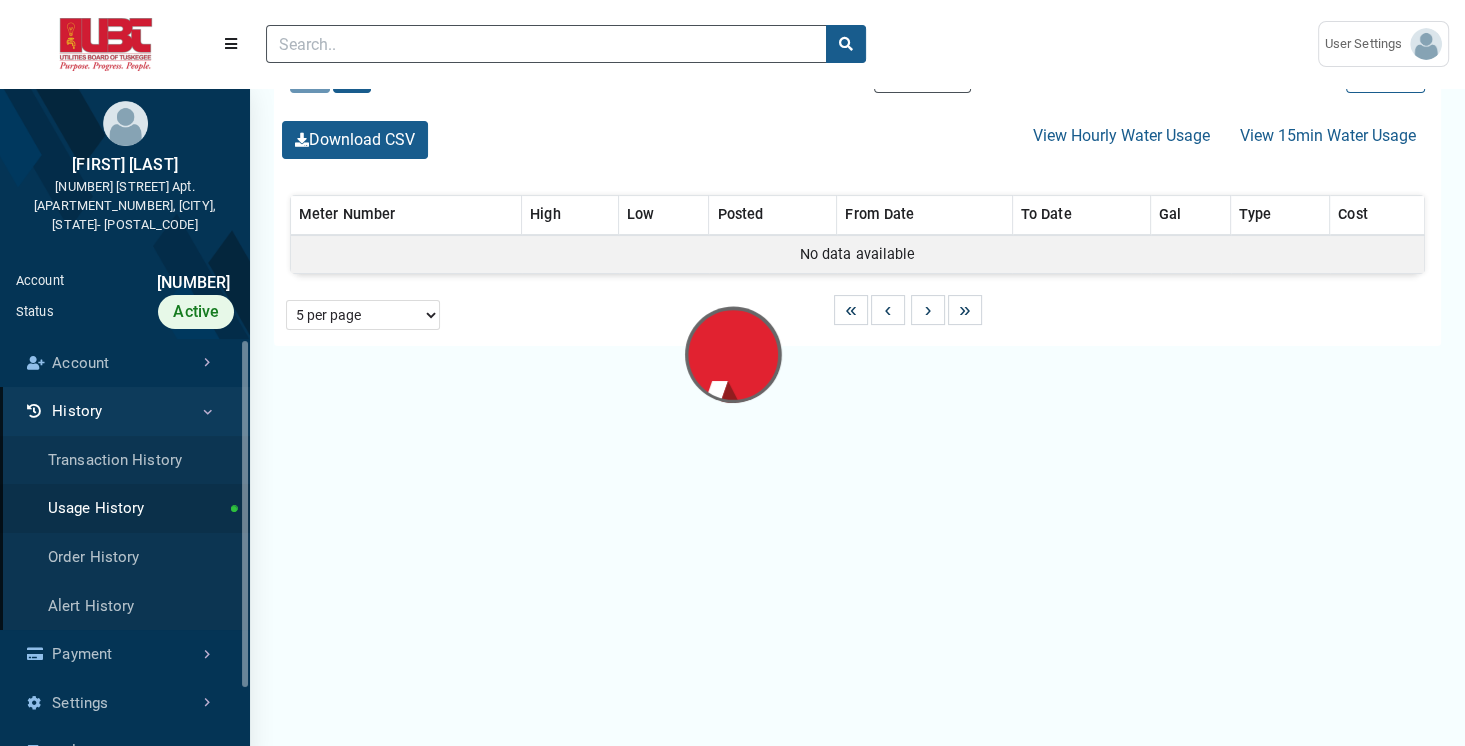 scroll, scrollTop: 0, scrollLeft: 0, axis: both 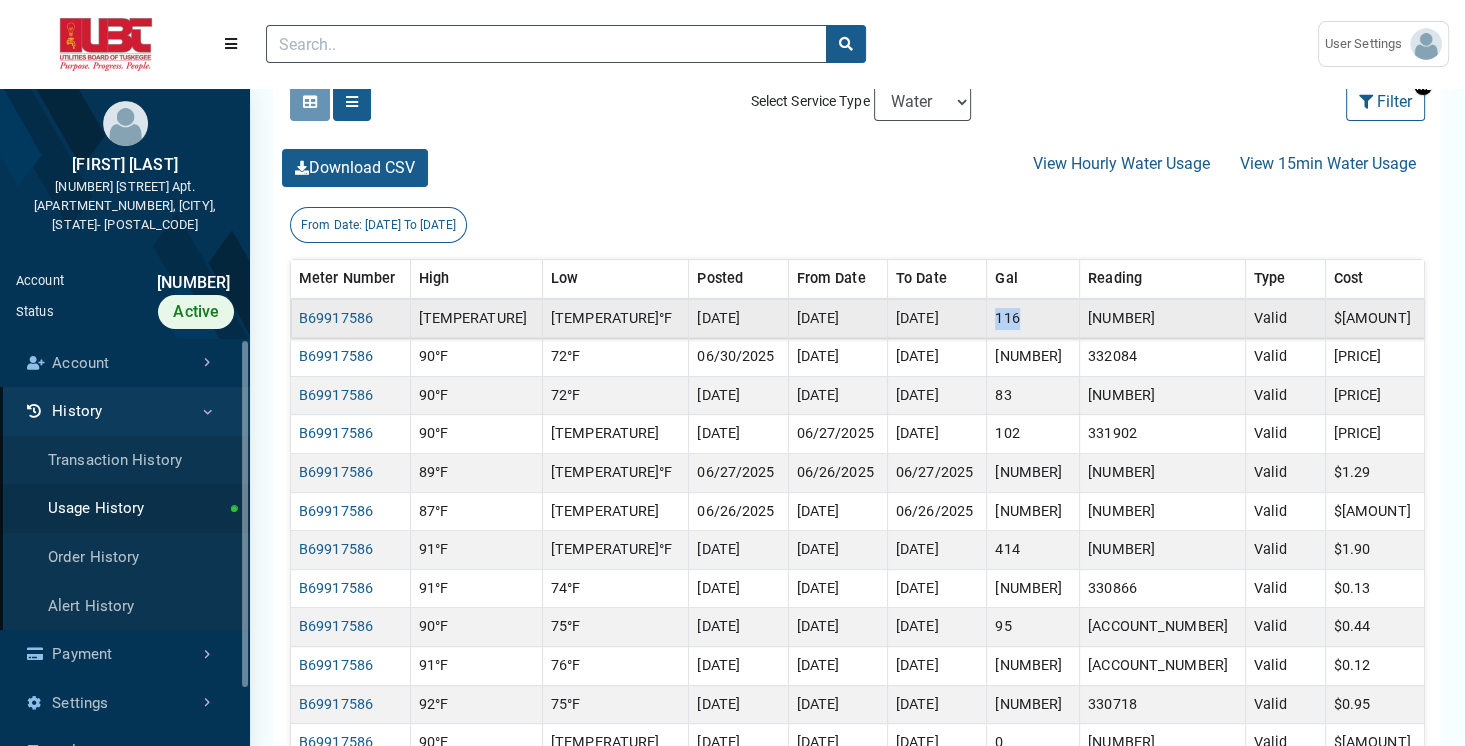 drag, startPoint x: 1049, startPoint y: 319, endPoint x: 1083, endPoint y: 320, distance: 34.0147 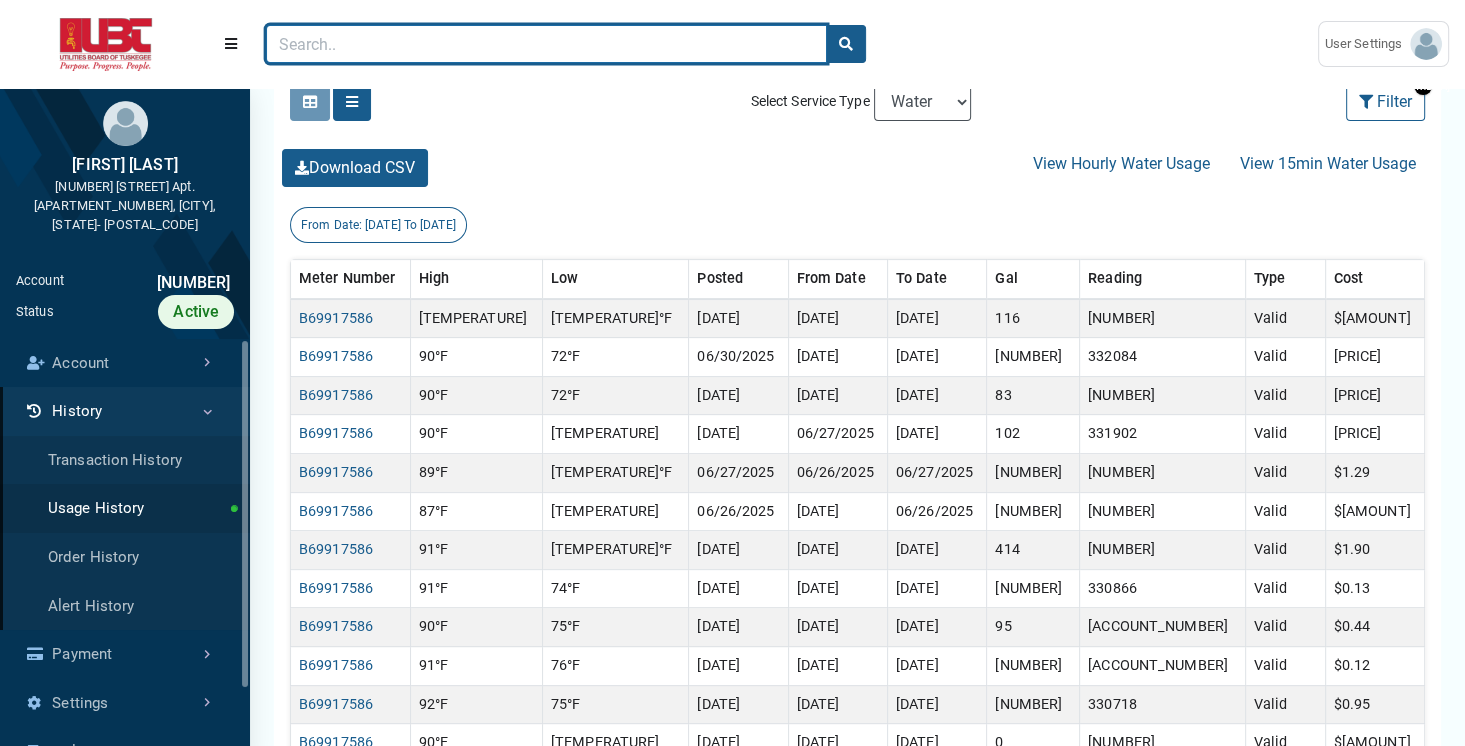 click at bounding box center [546, 44] 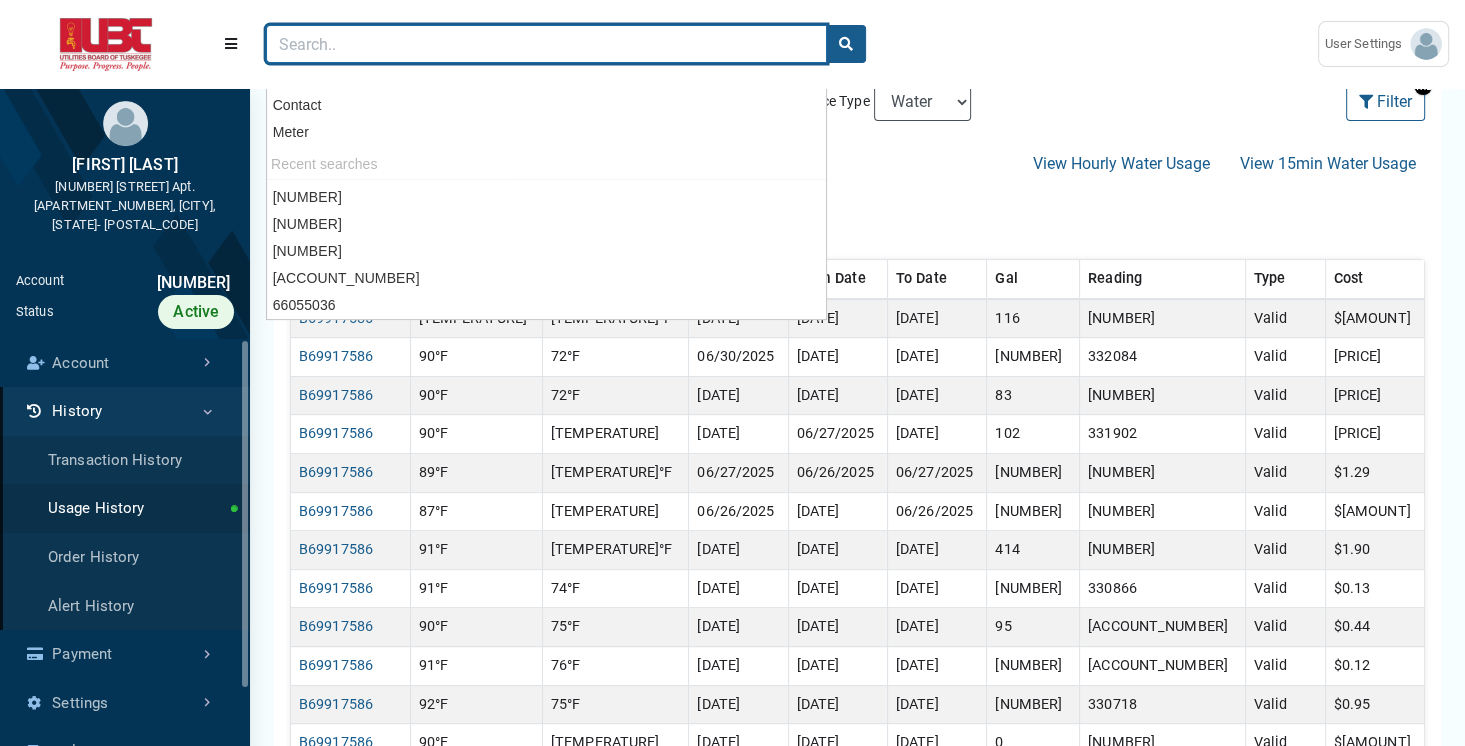 paste on "[NUMBER]" 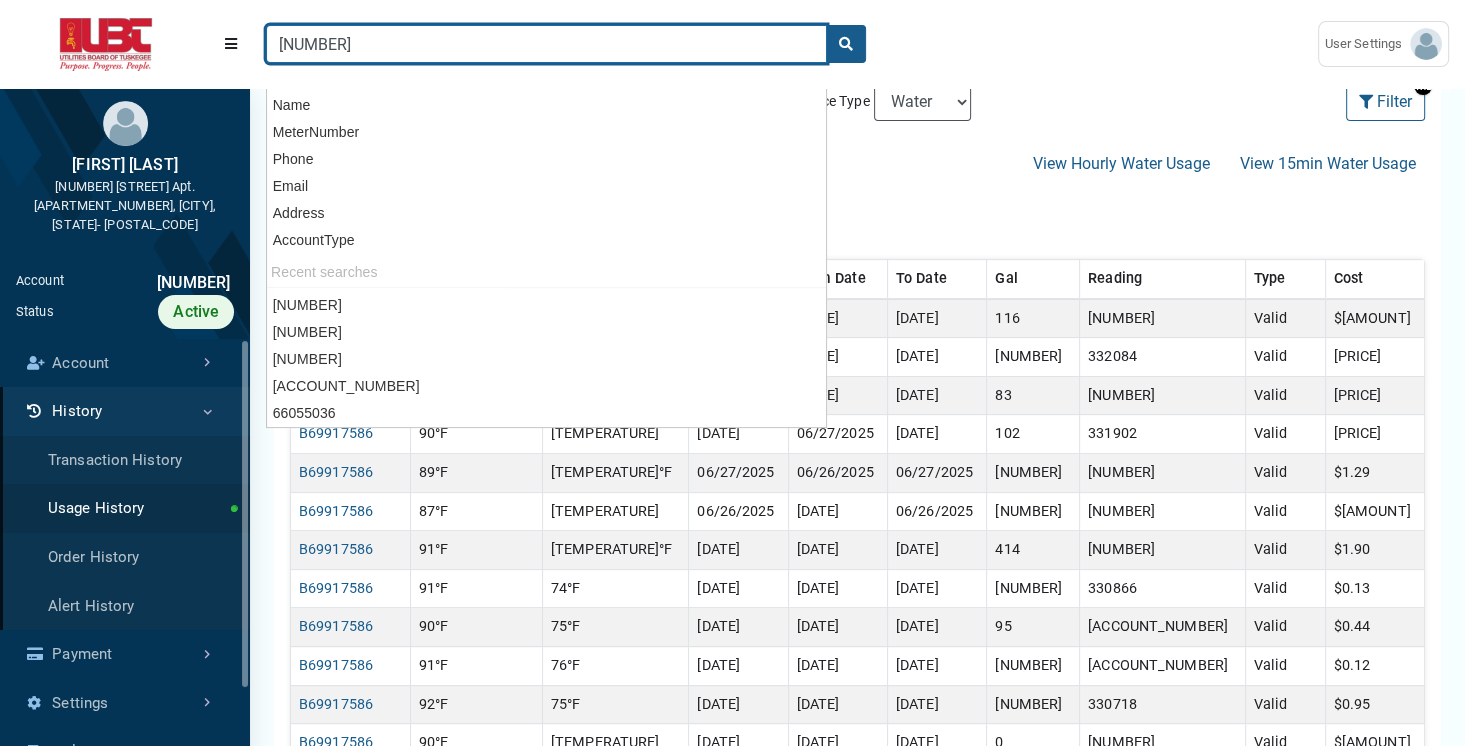 type on "[NUMBER]" 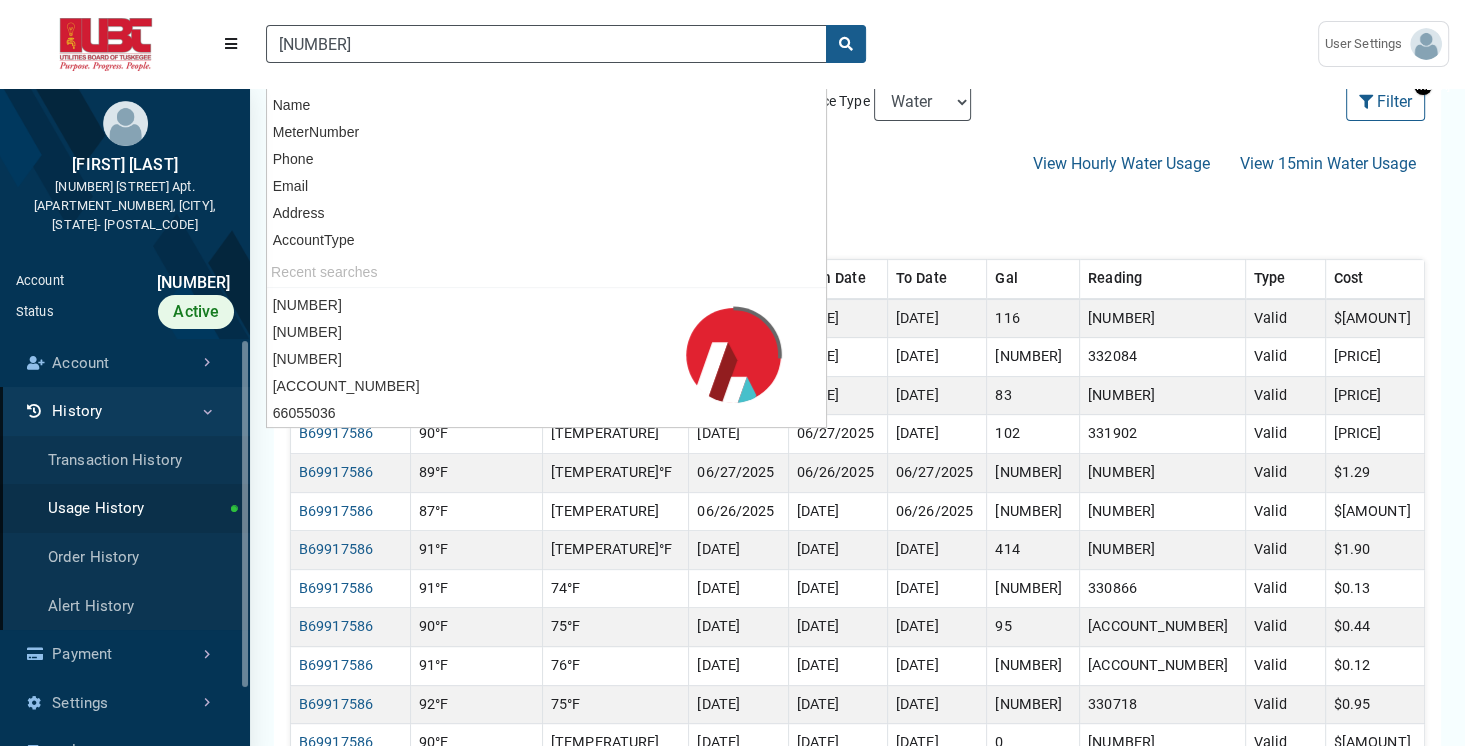 scroll, scrollTop: 305, scrollLeft: 0, axis: vertical 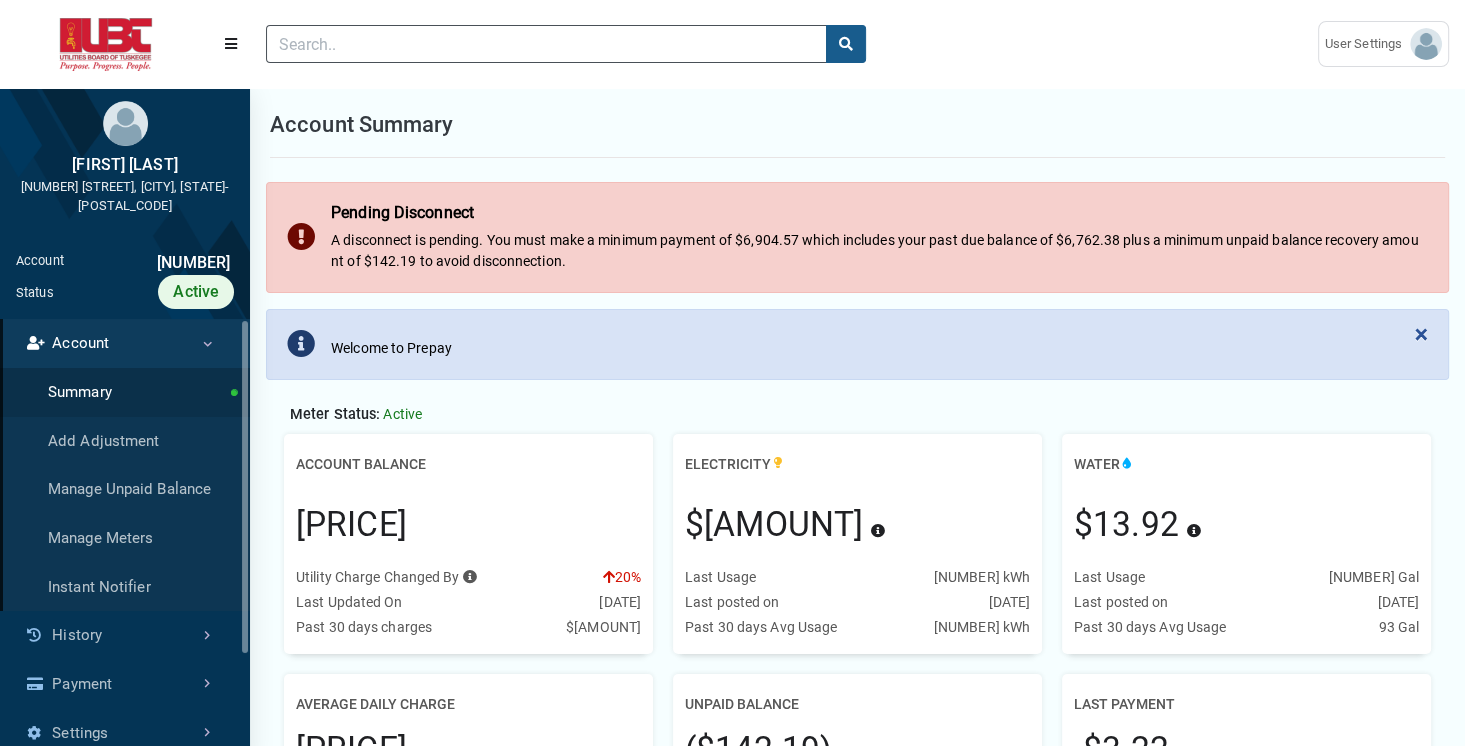drag, startPoint x: 289, startPoint y: 524, endPoint x: 508, endPoint y: 530, distance: 219.08218 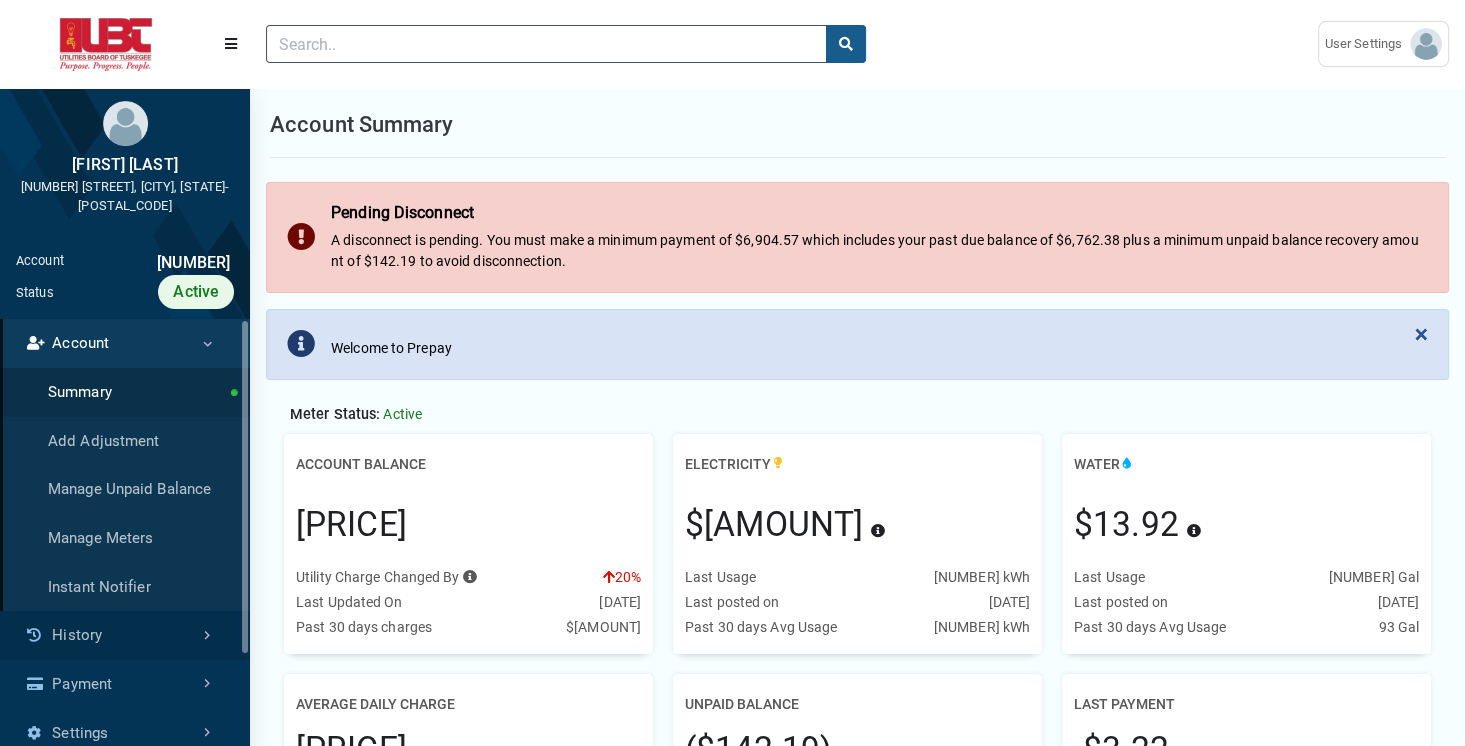 click on "History" at bounding box center (125, 635) 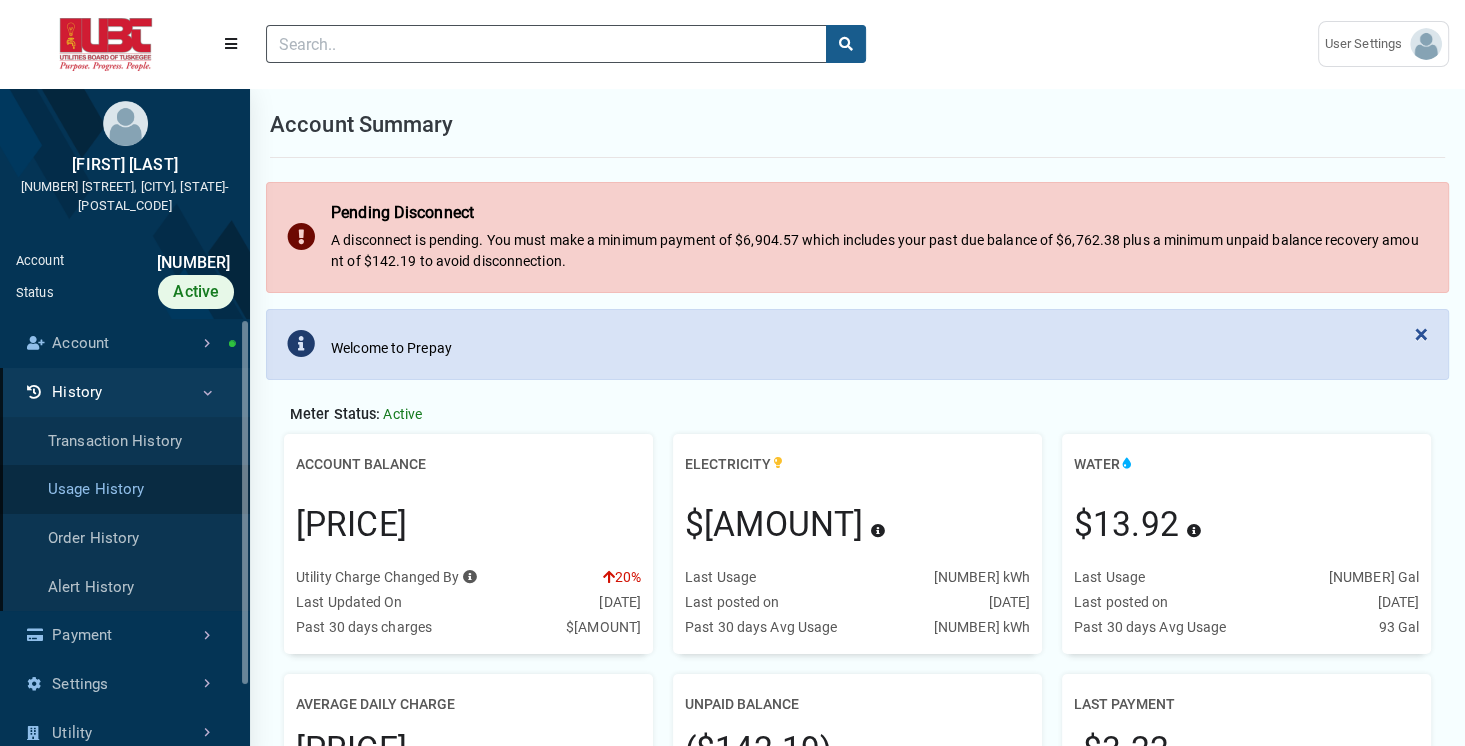 click on "Usage History" at bounding box center [125, 489] 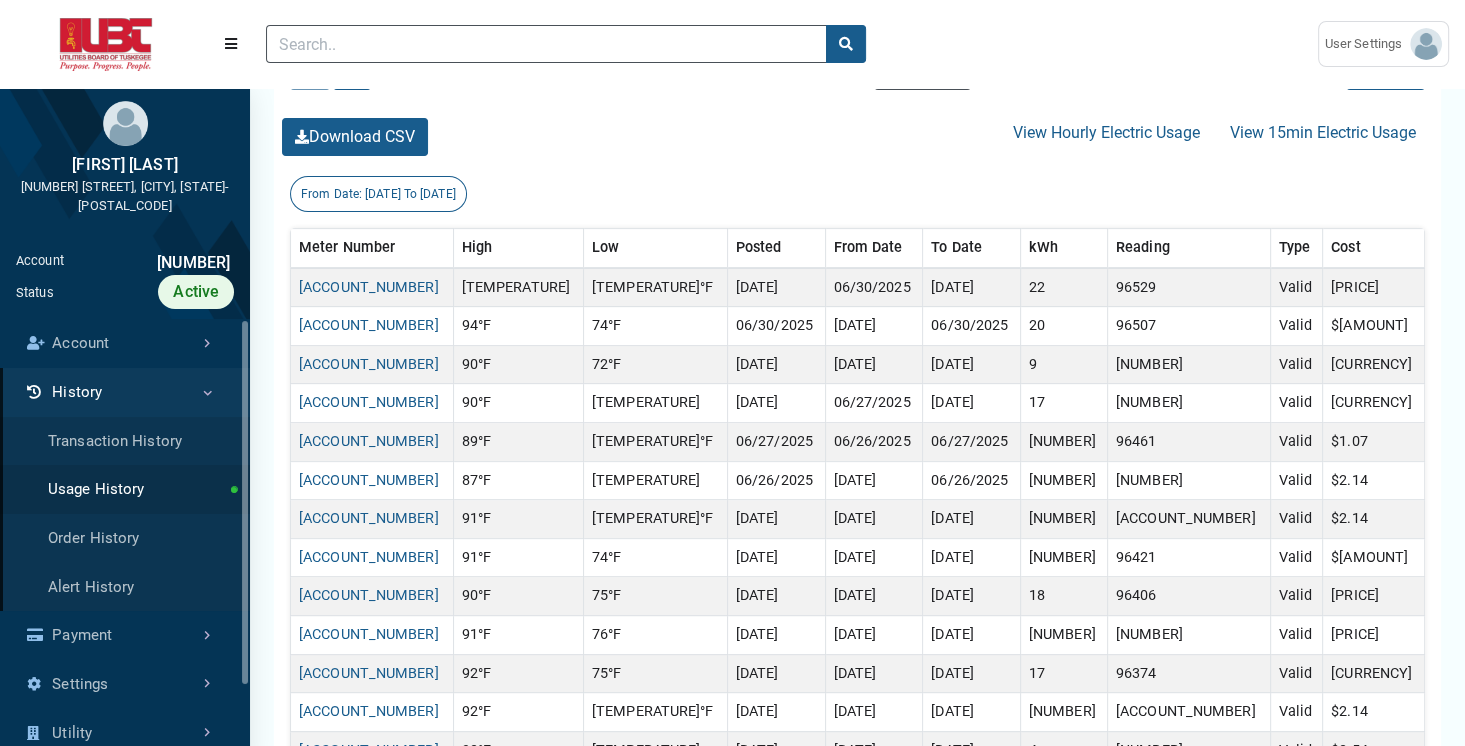 scroll, scrollTop: 560, scrollLeft: 0, axis: vertical 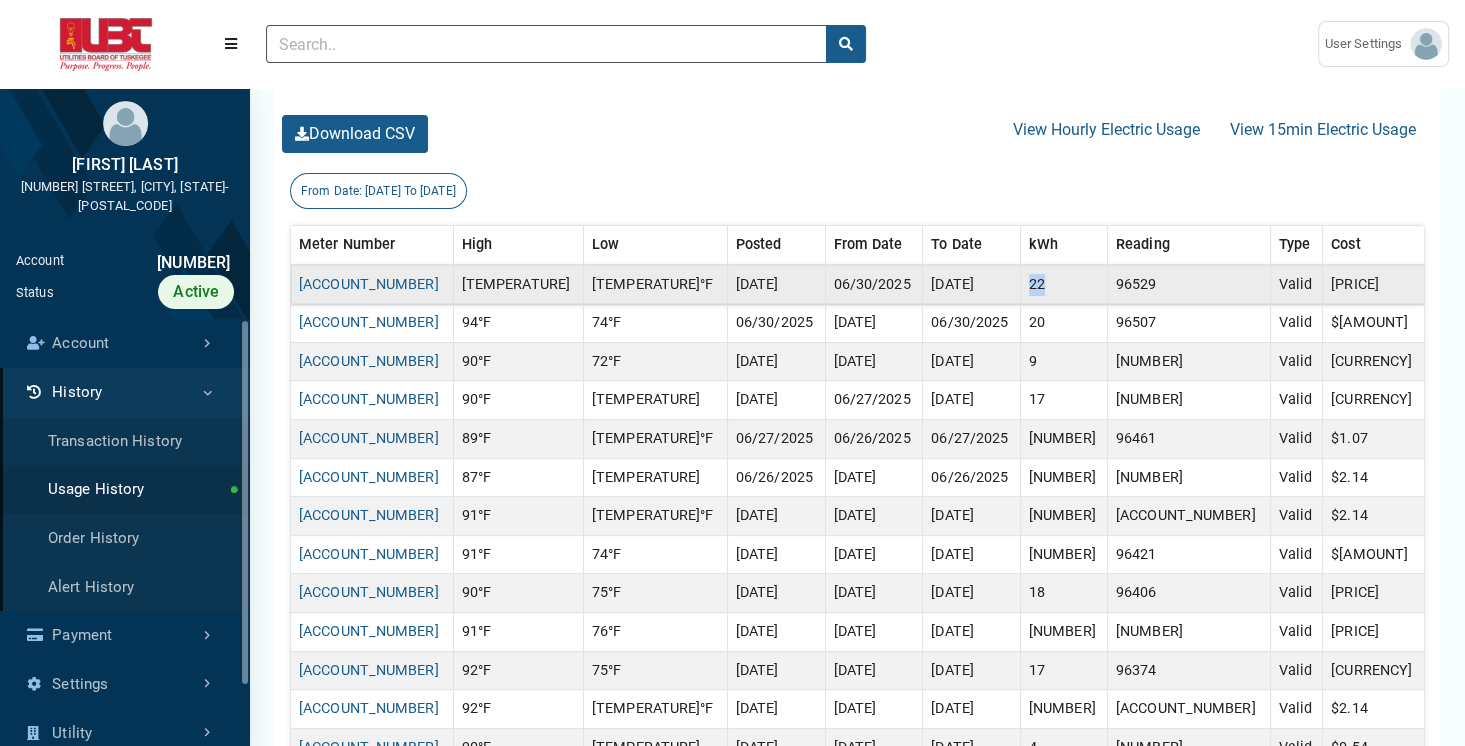 drag, startPoint x: 1080, startPoint y: 279, endPoint x: 1101, endPoint y: 281, distance: 21.095022 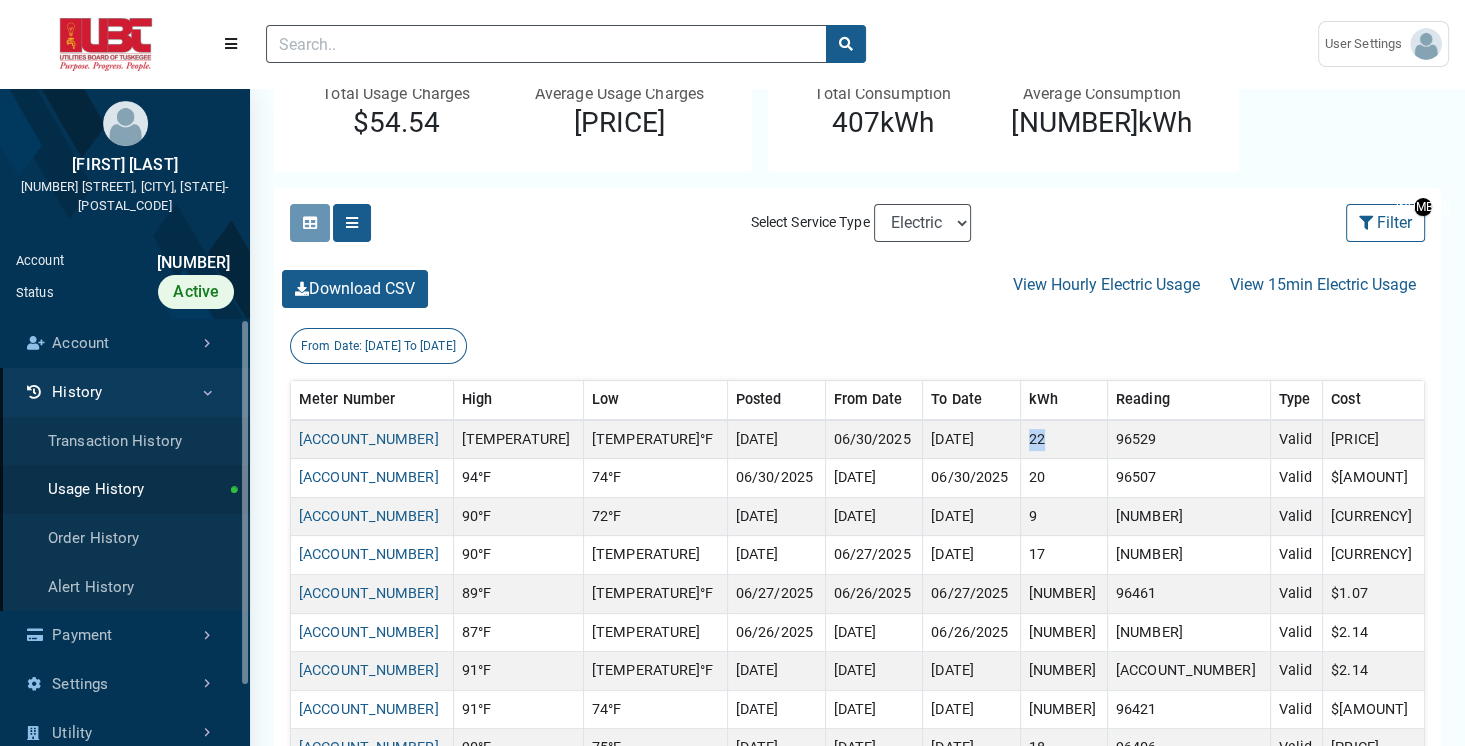 scroll, scrollTop: 389, scrollLeft: 0, axis: vertical 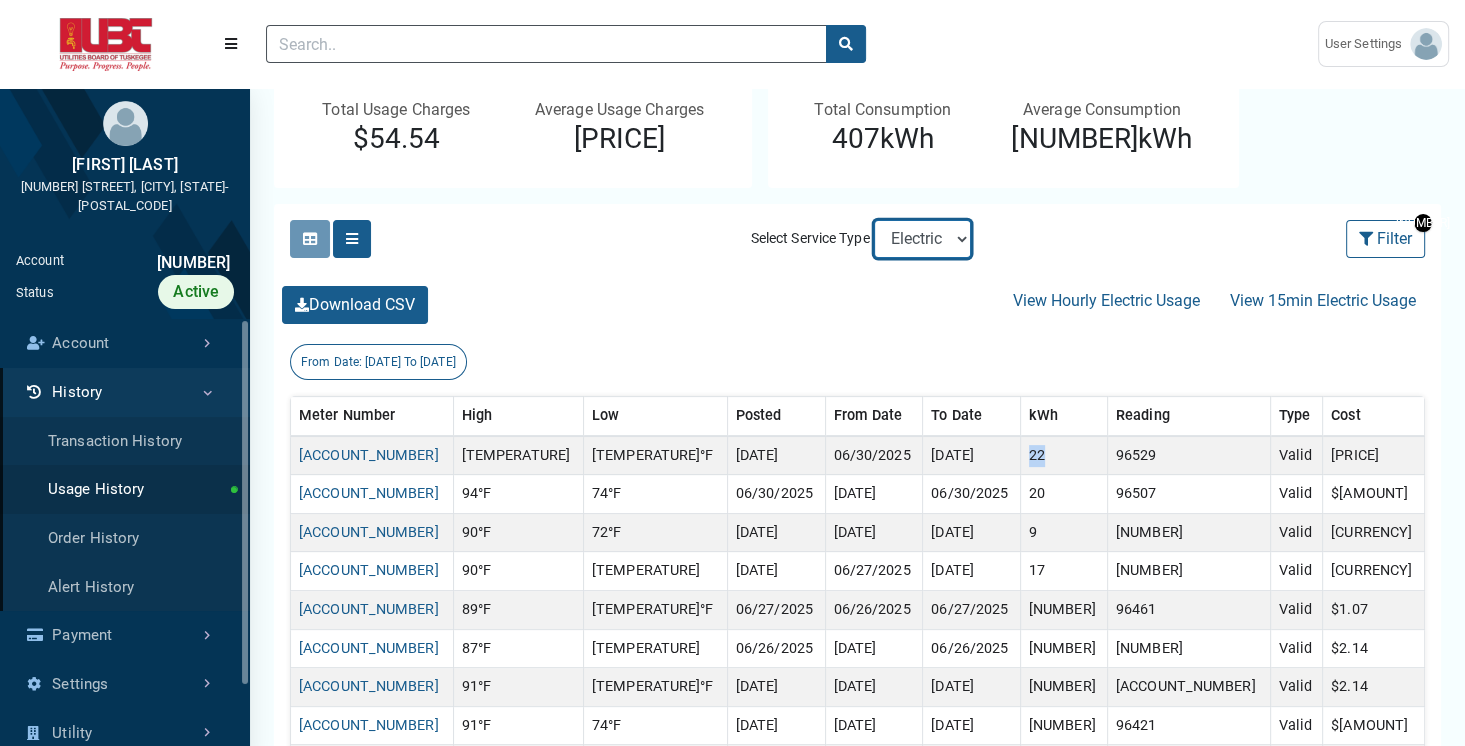 select on "Water" 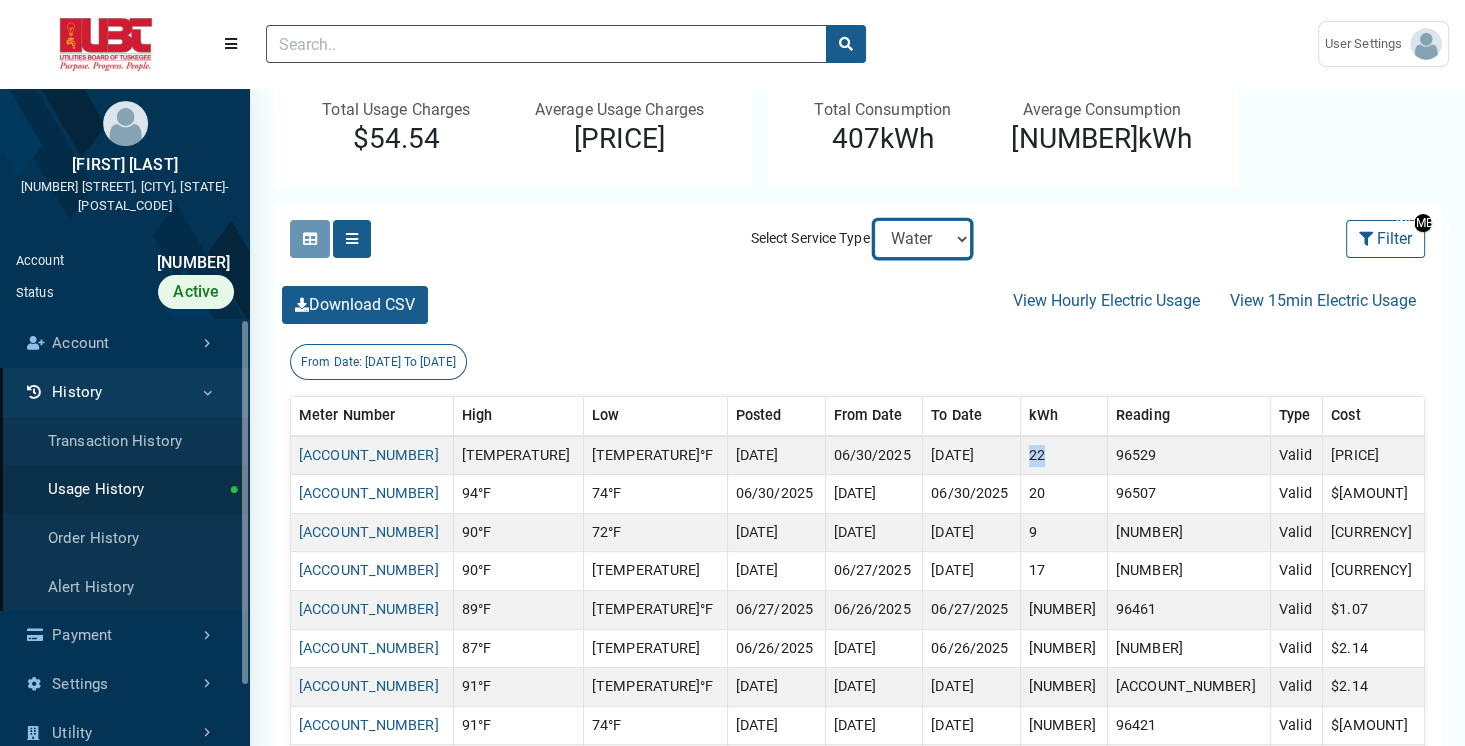 click on "Electric
Sewer
Water" at bounding box center [922, 239] 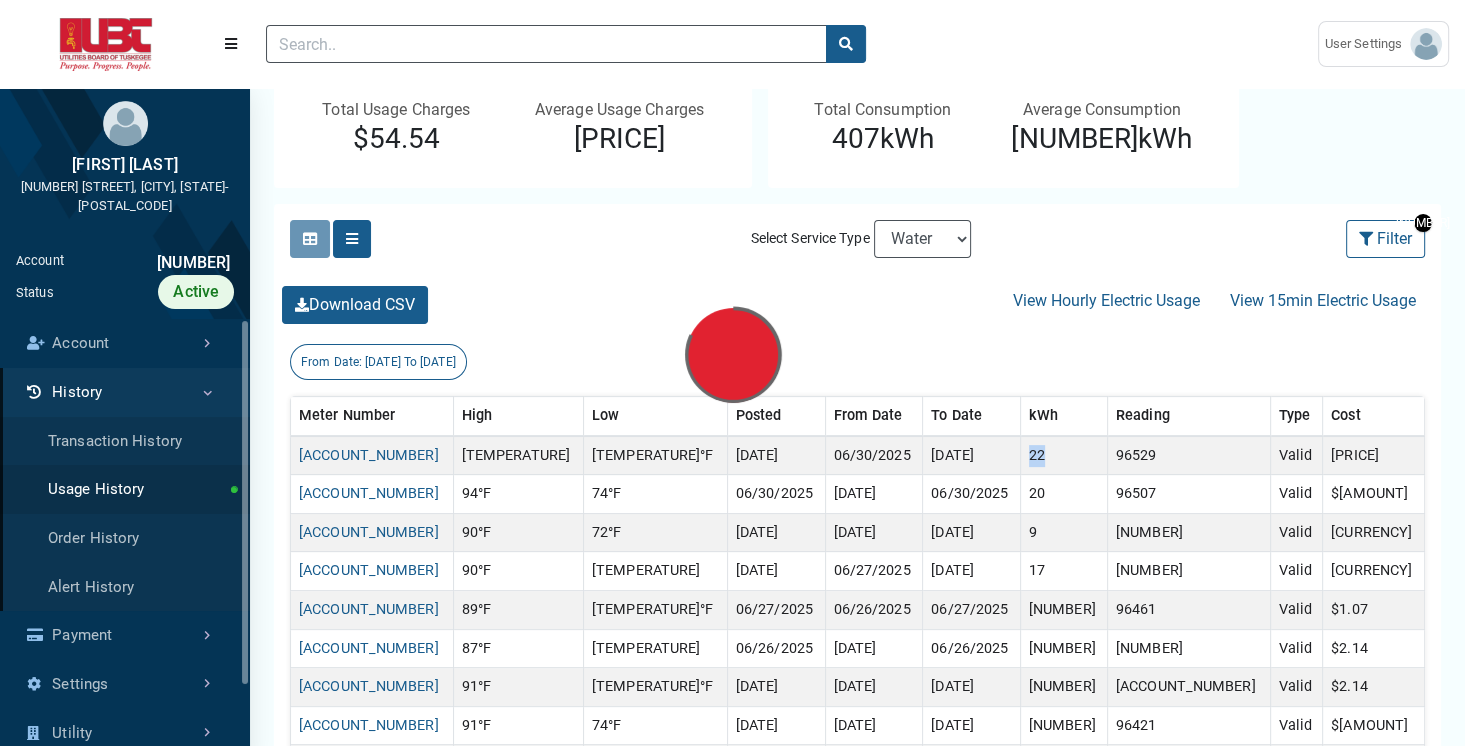 scroll, scrollTop: 0, scrollLeft: 0, axis: both 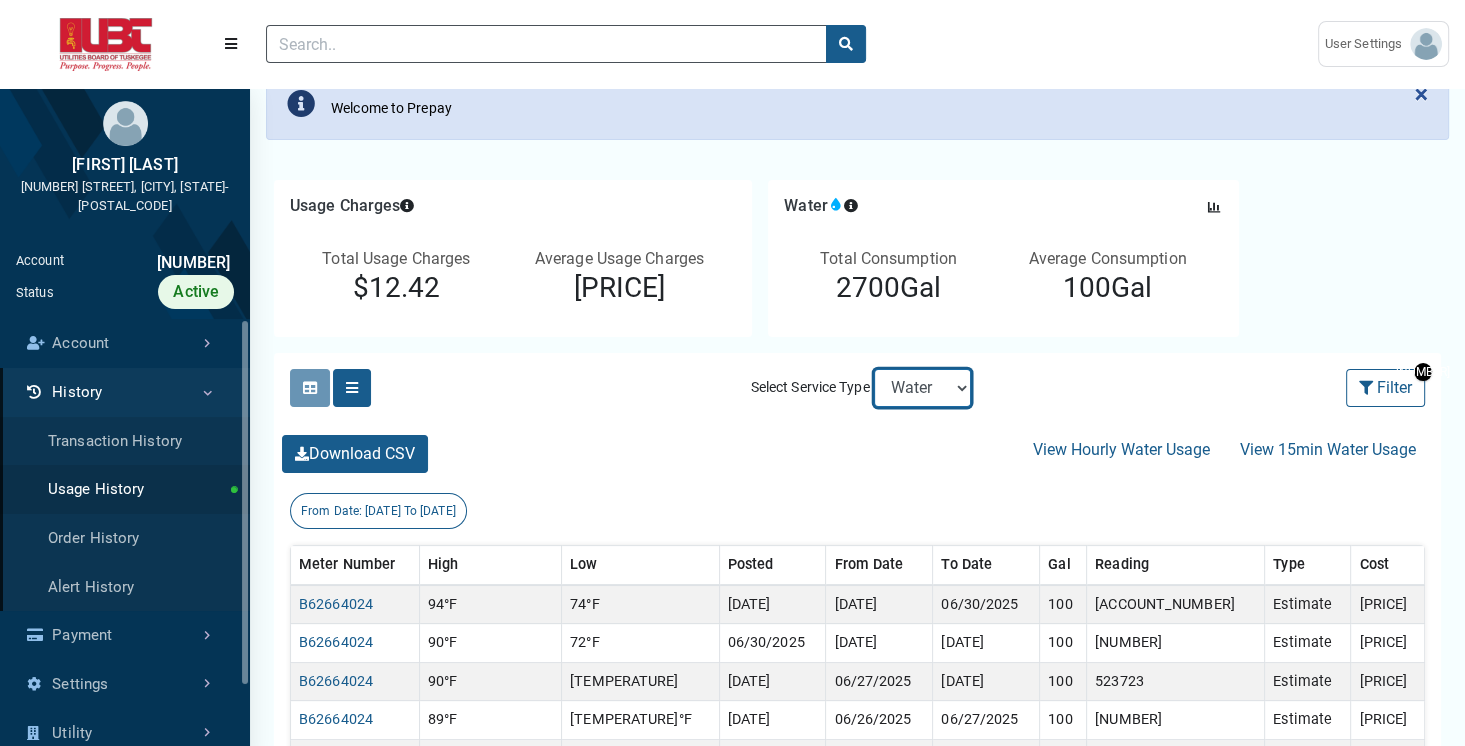 select on "Sewer" 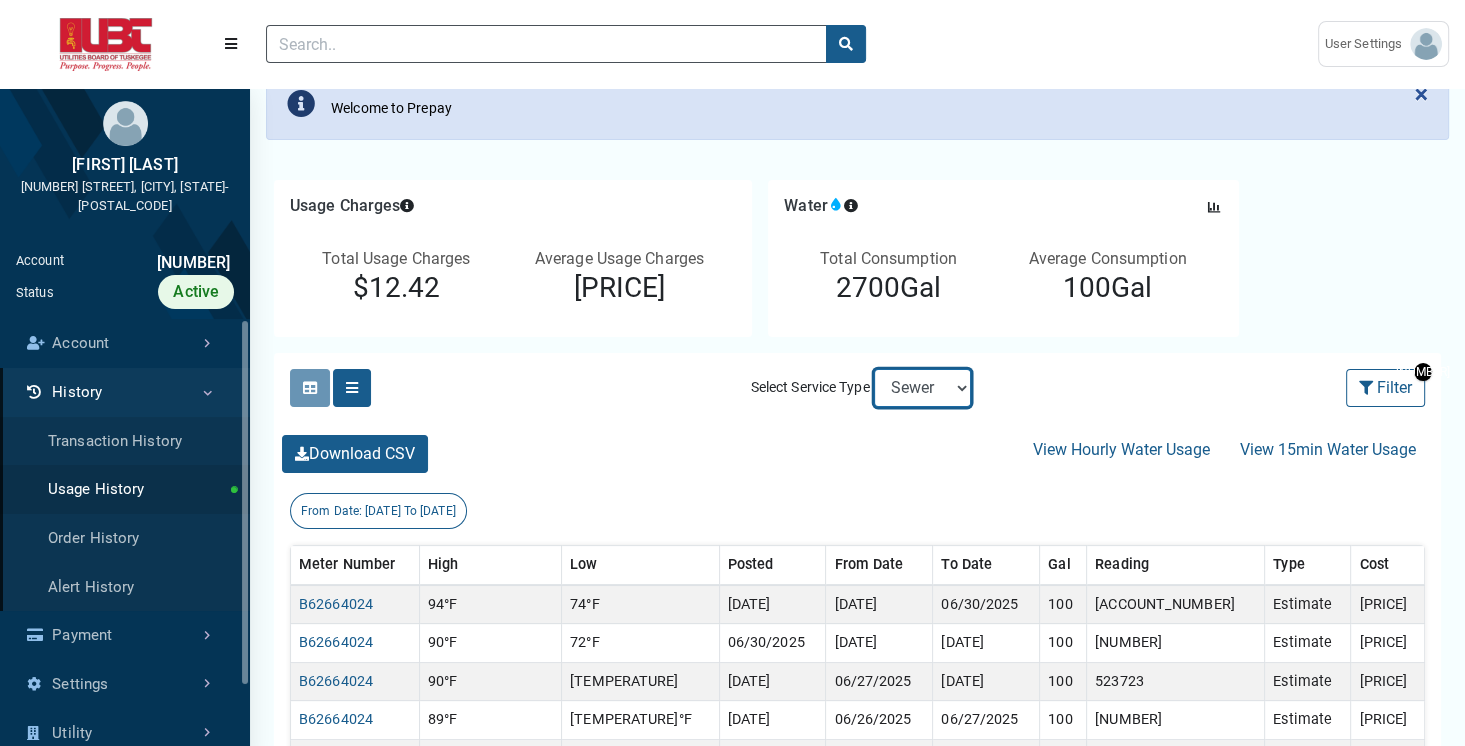 click on "Electric
Sewer
Water" at bounding box center [922, 388] 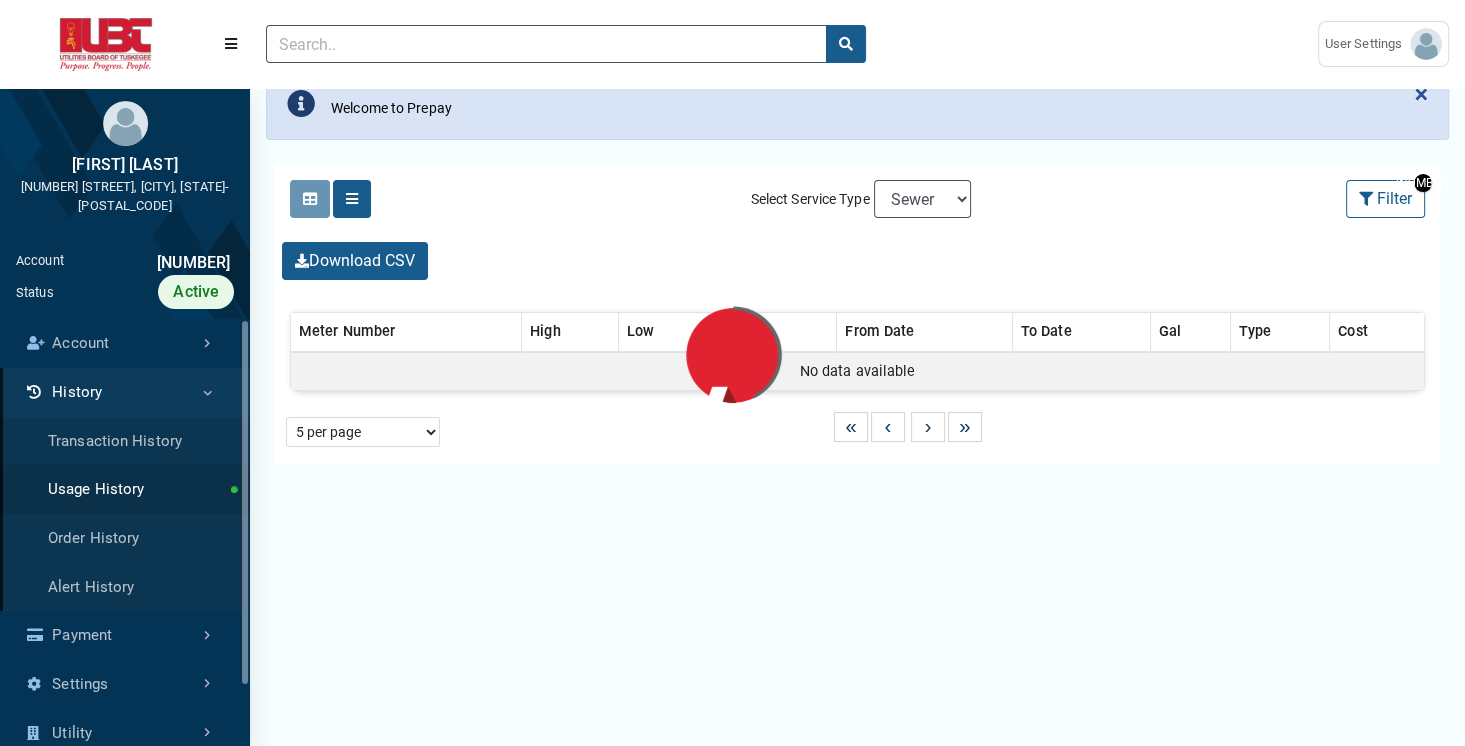 scroll, scrollTop: 0, scrollLeft: 0, axis: both 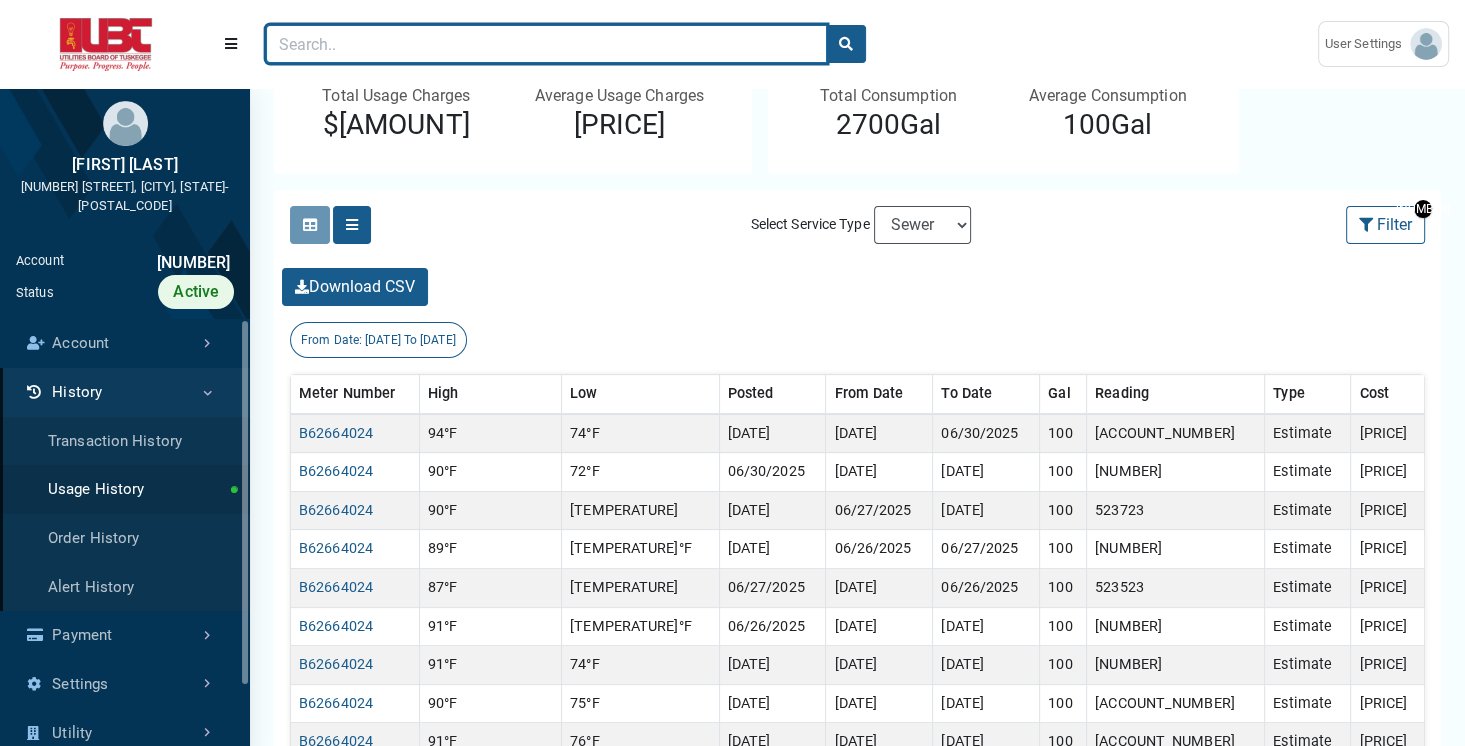 click at bounding box center [546, 44] 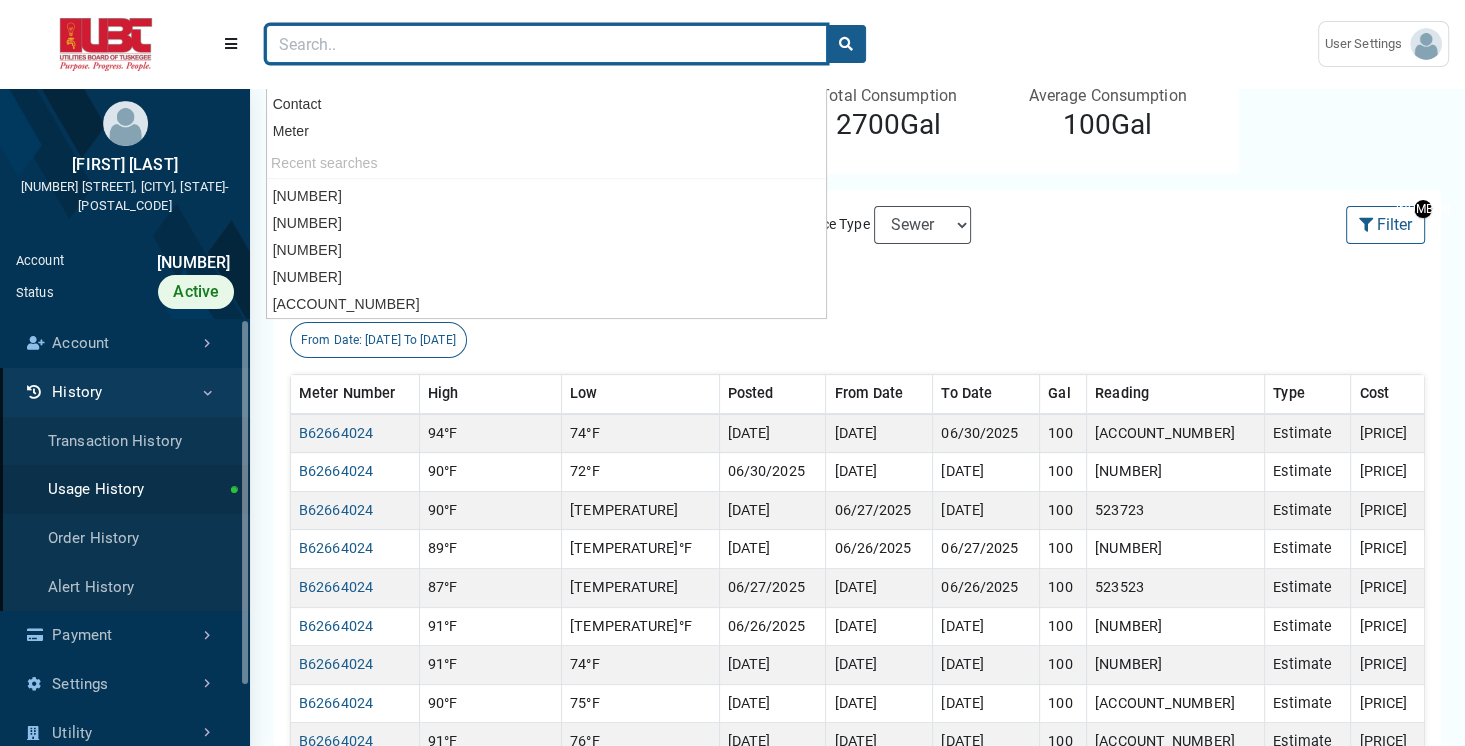 paste on "66055036" 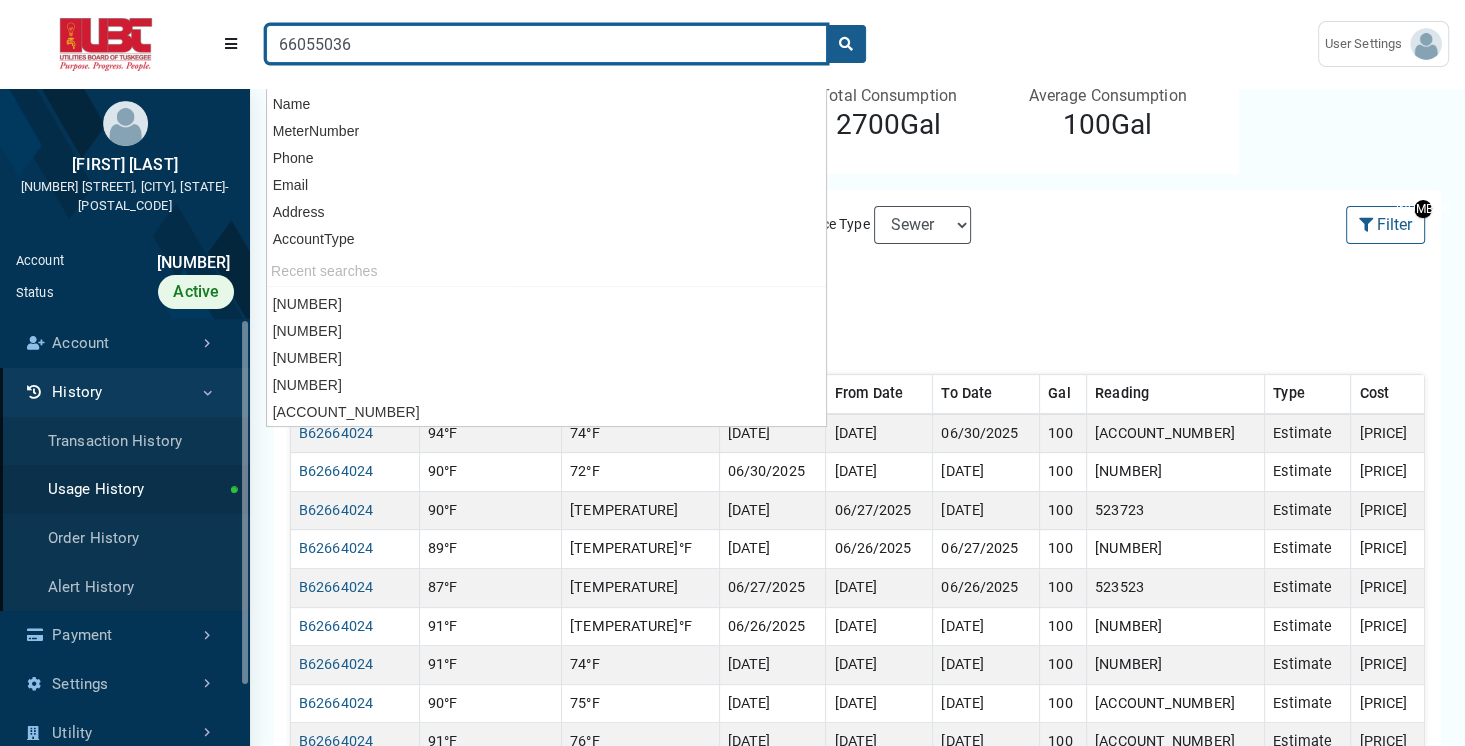 type on "66055036" 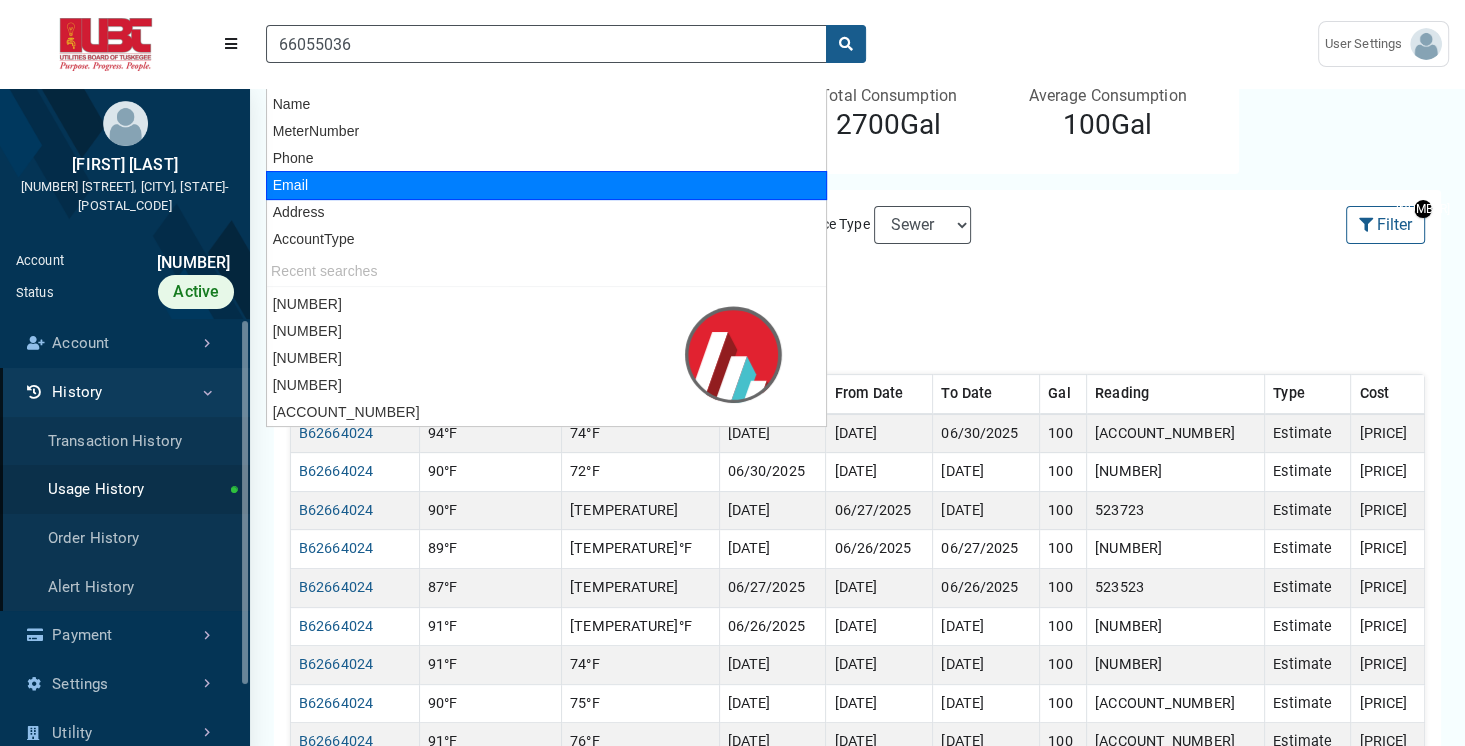 scroll, scrollTop: 182, scrollLeft: 0, axis: vertical 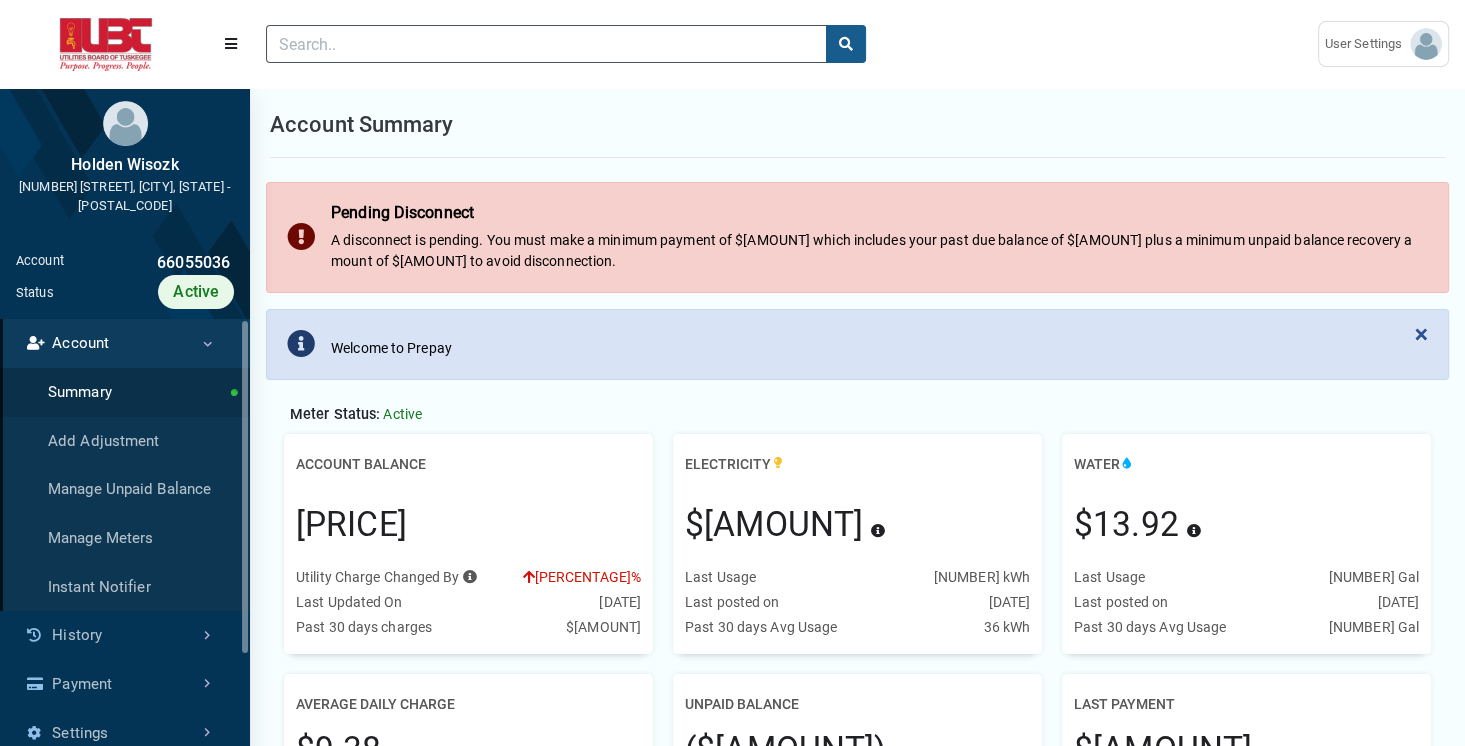 drag, startPoint x: 290, startPoint y: 518, endPoint x: 469, endPoint y: 524, distance: 179.10052 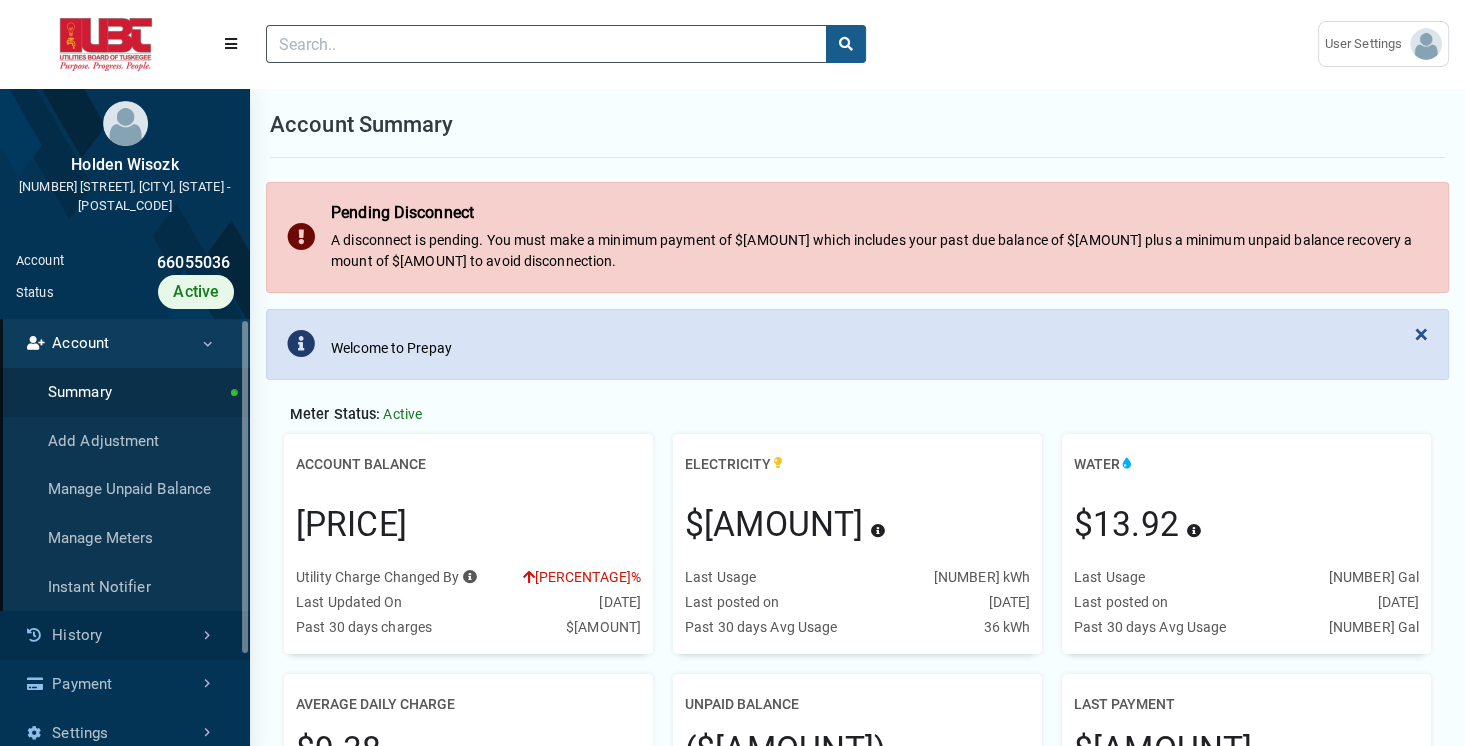 click on "History" at bounding box center (125, 635) 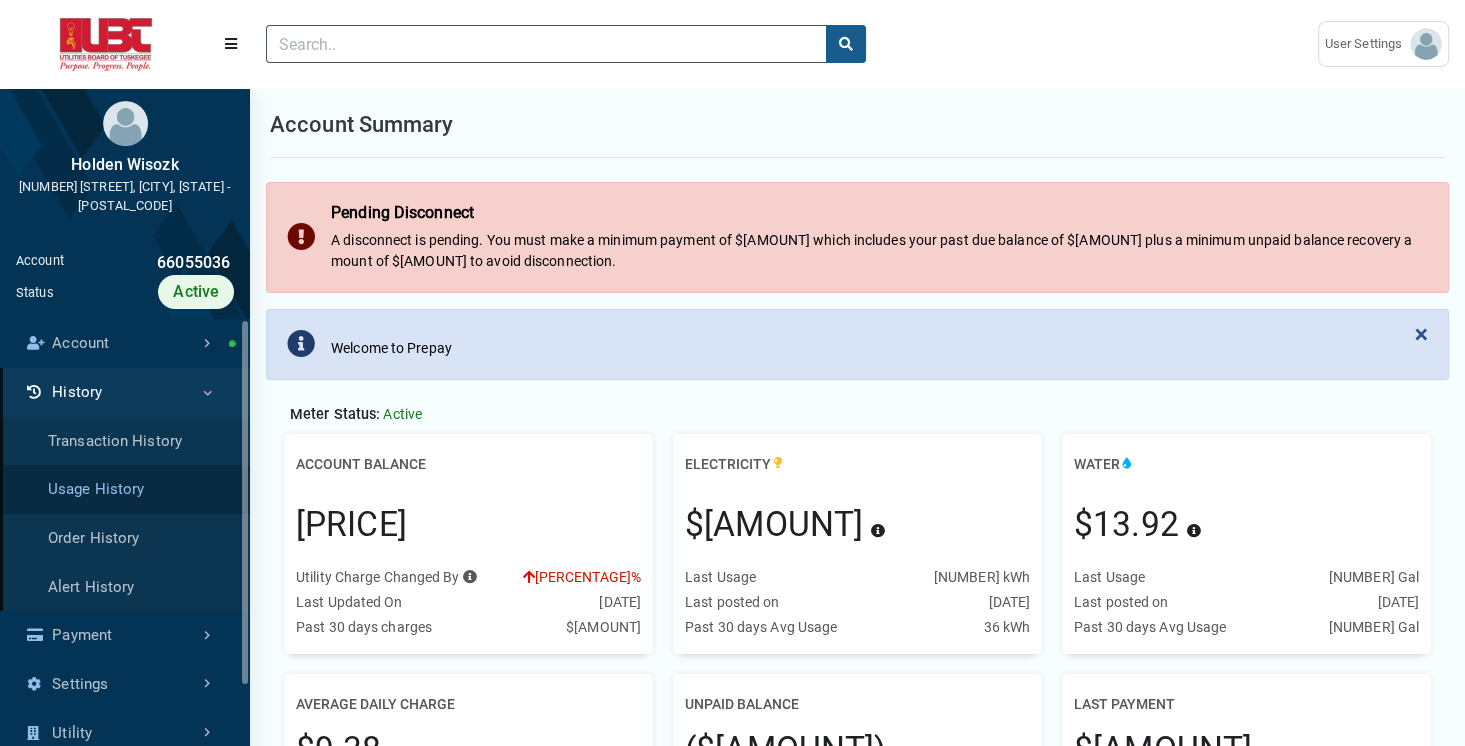 click on "Usage History" at bounding box center [125, 489] 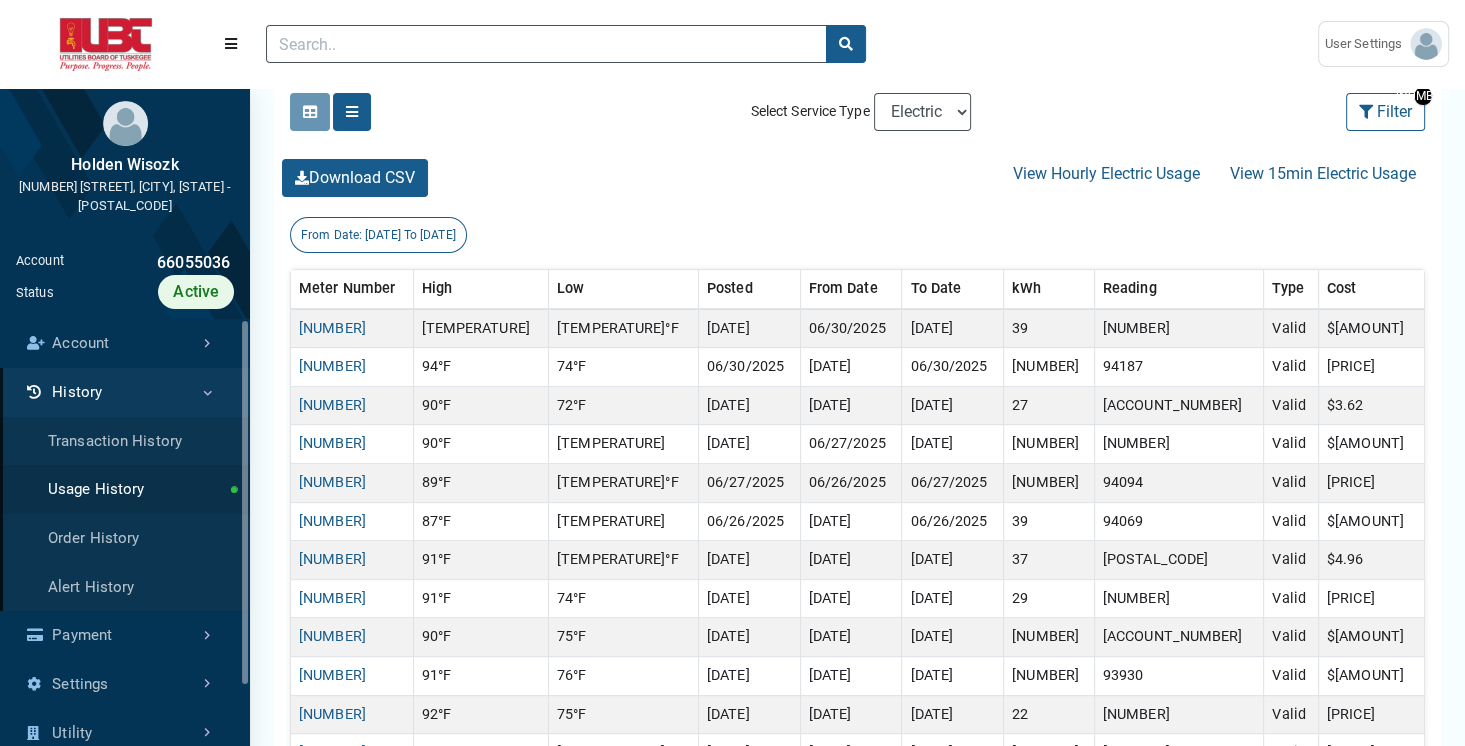scroll, scrollTop: 552, scrollLeft: 0, axis: vertical 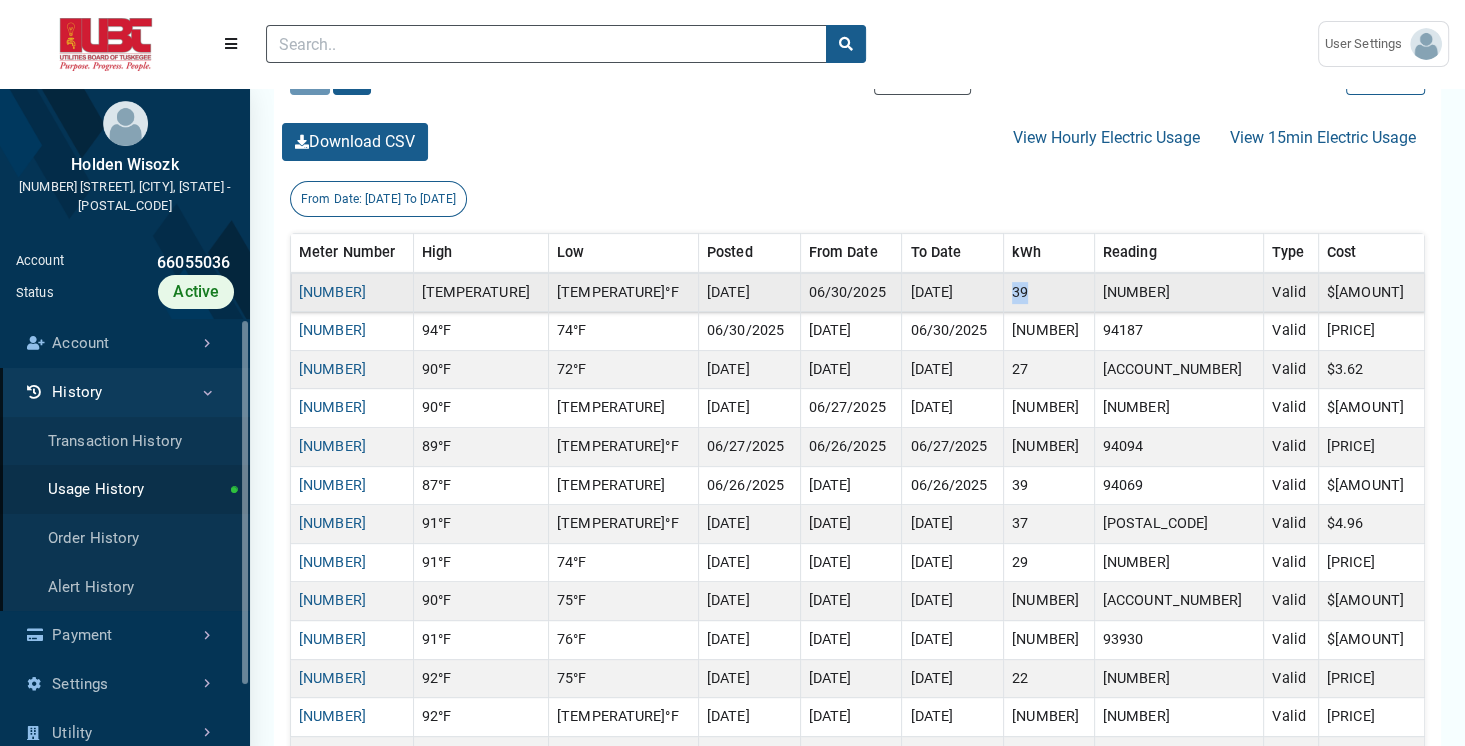 drag, startPoint x: 1071, startPoint y: 287, endPoint x: 1116, endPoint y: 290, distance: 45.099888 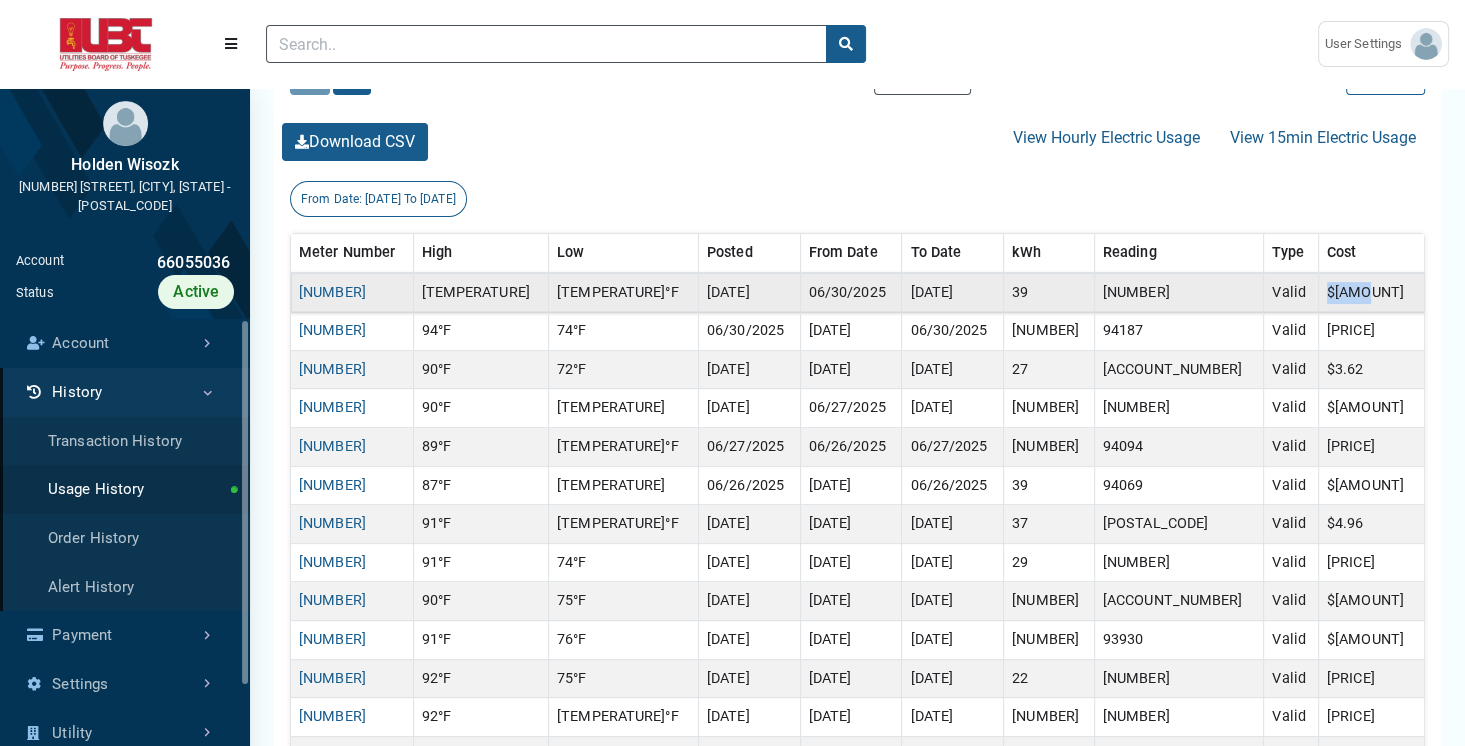drag, startPoint x: 1332, startPoint y: 291, endPoint x: 1394, endPoint y: 289, distance: 62.03225 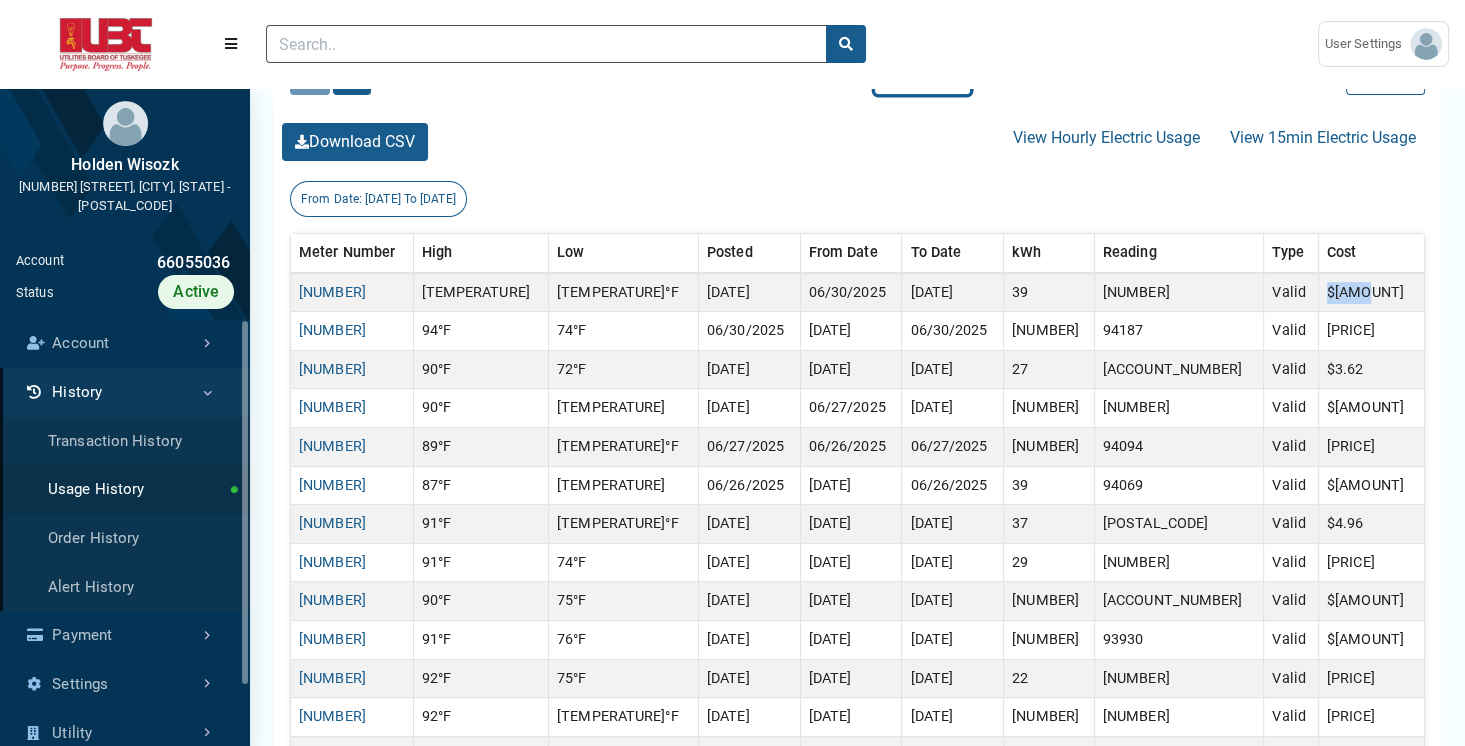 select on "Water" 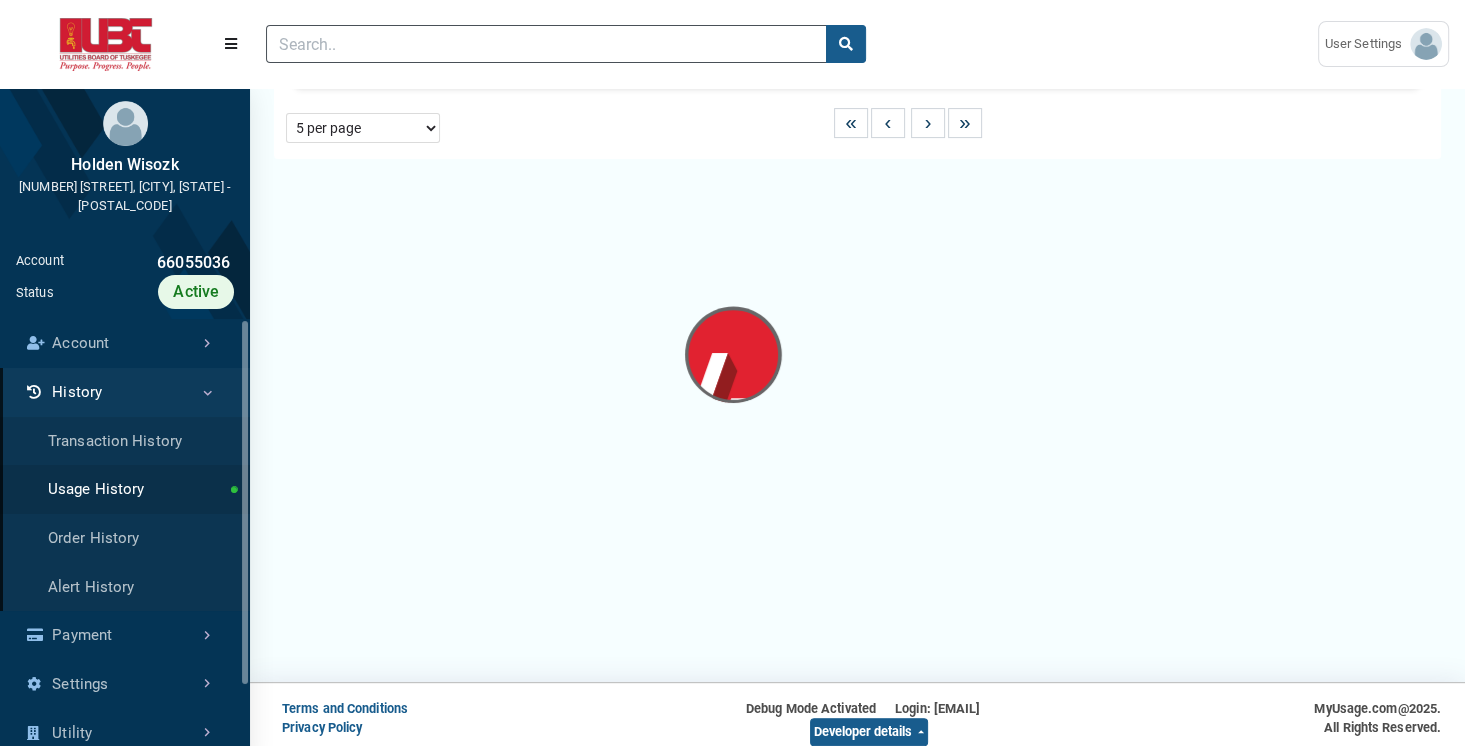 scroll, scrollTop: 0, scrollLeft: 0, axis: both 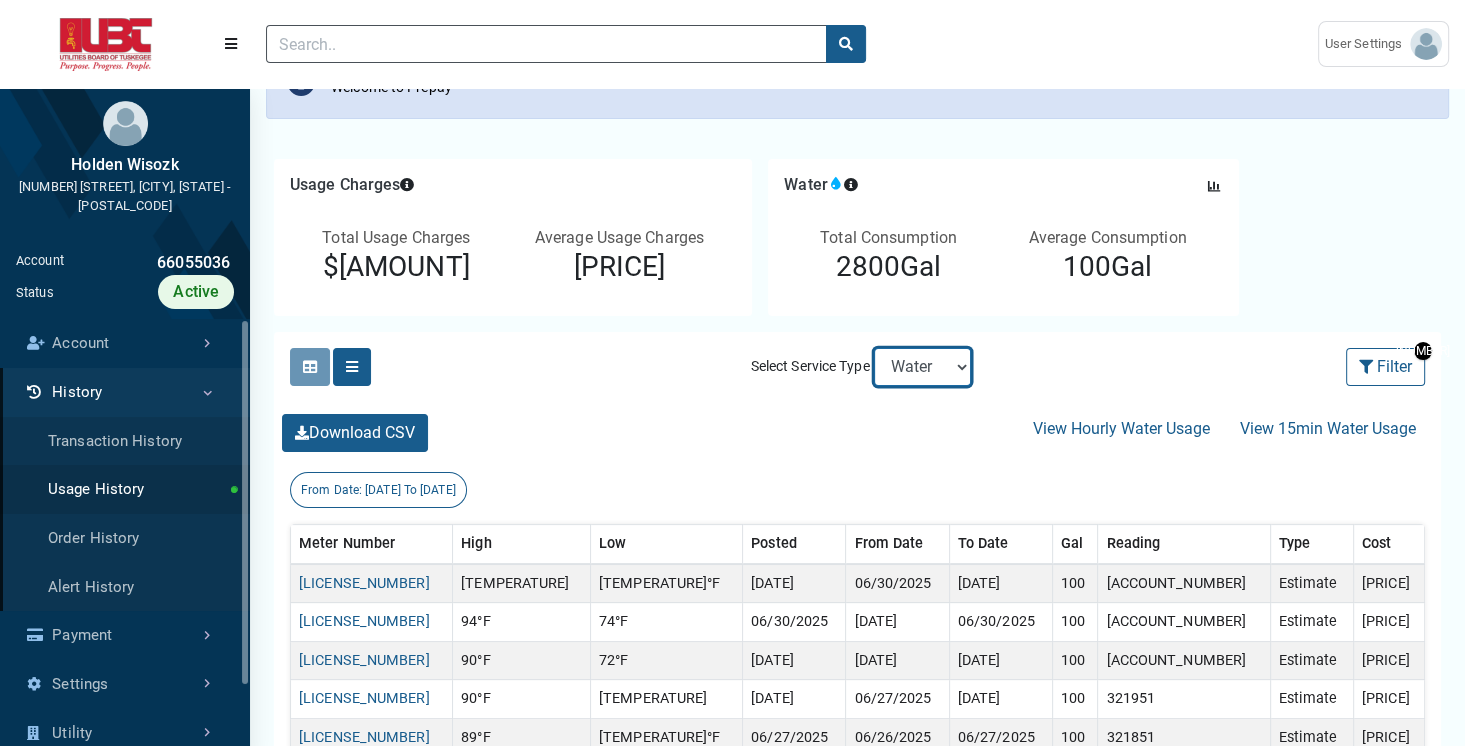 select on "Sewer" 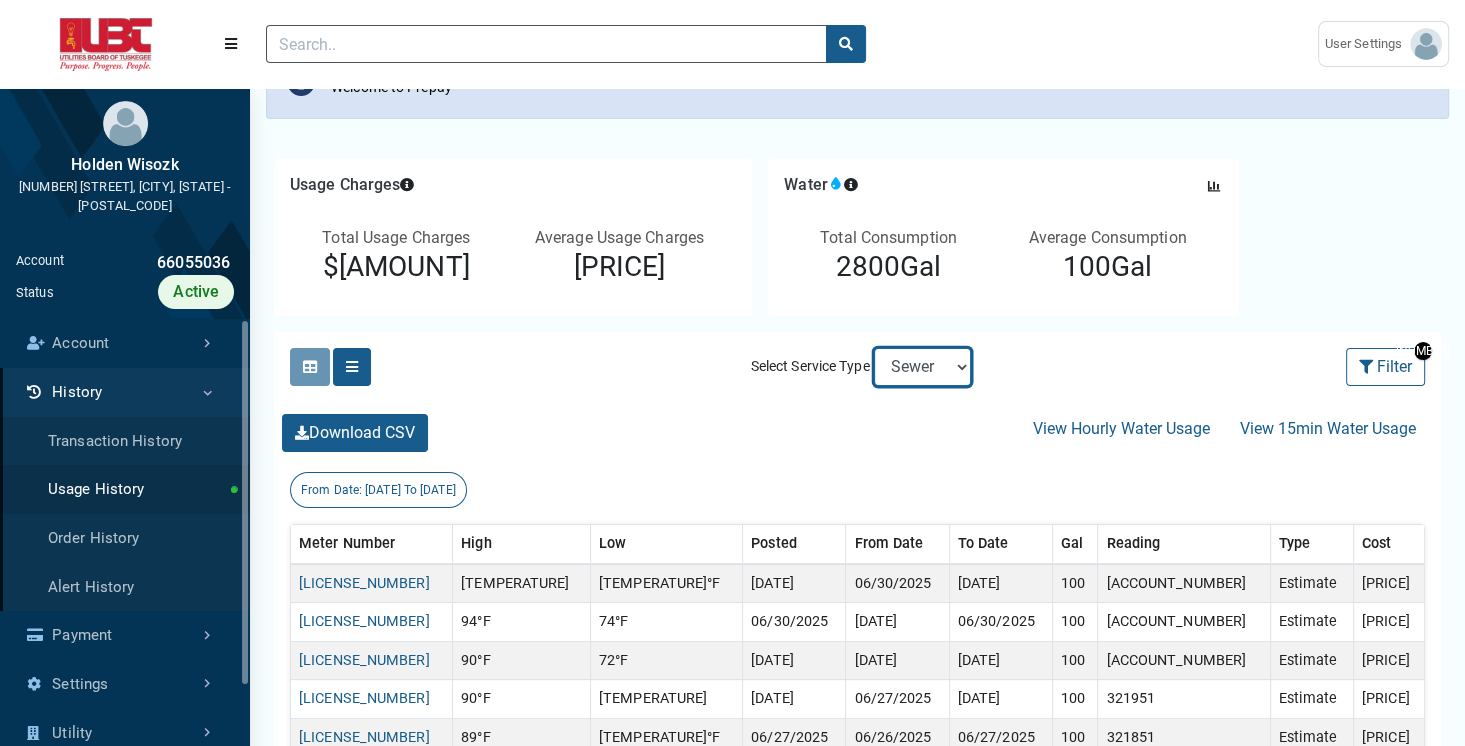 click on "Electric
Sewer
Water" at bounding box center (922, 367) 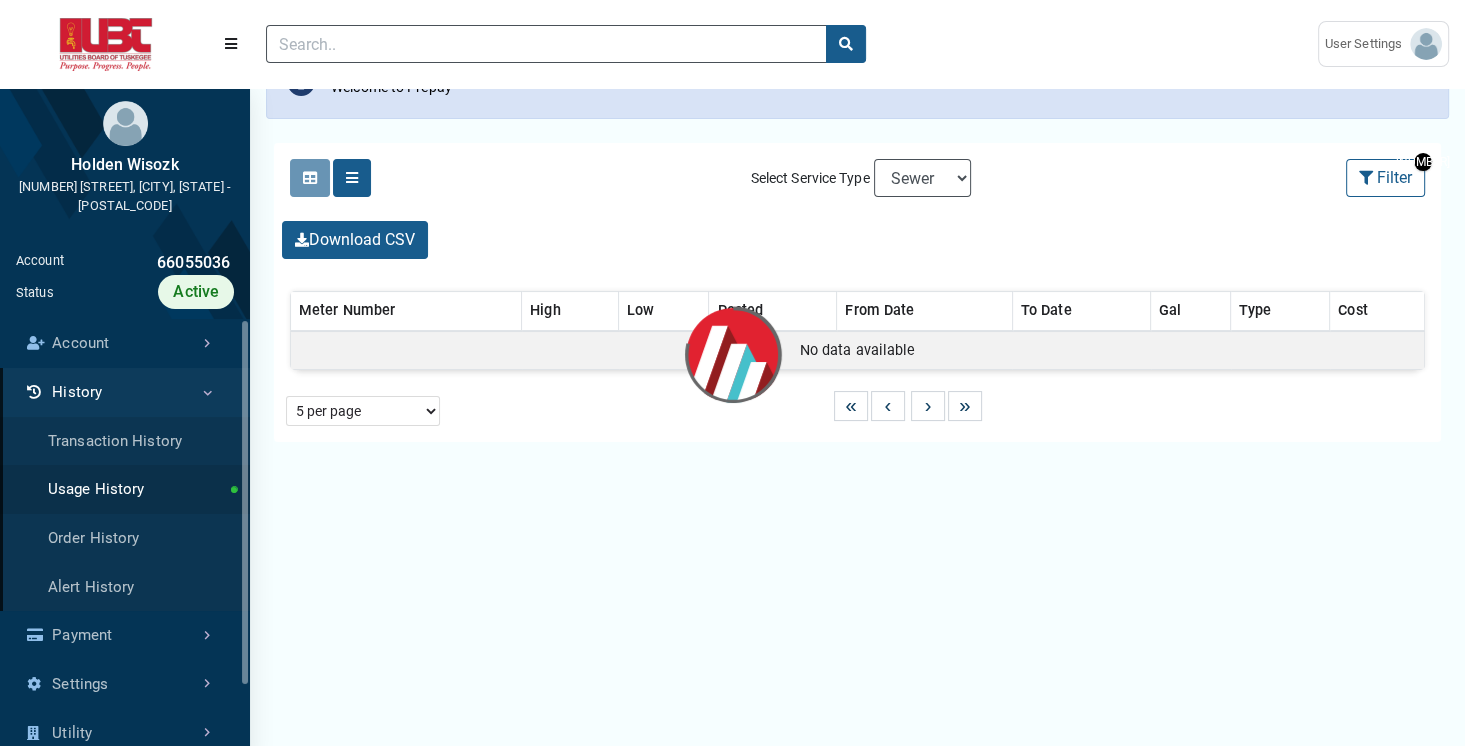 scroll, scrollTop: 0, scrollLeft: 0, axis: both 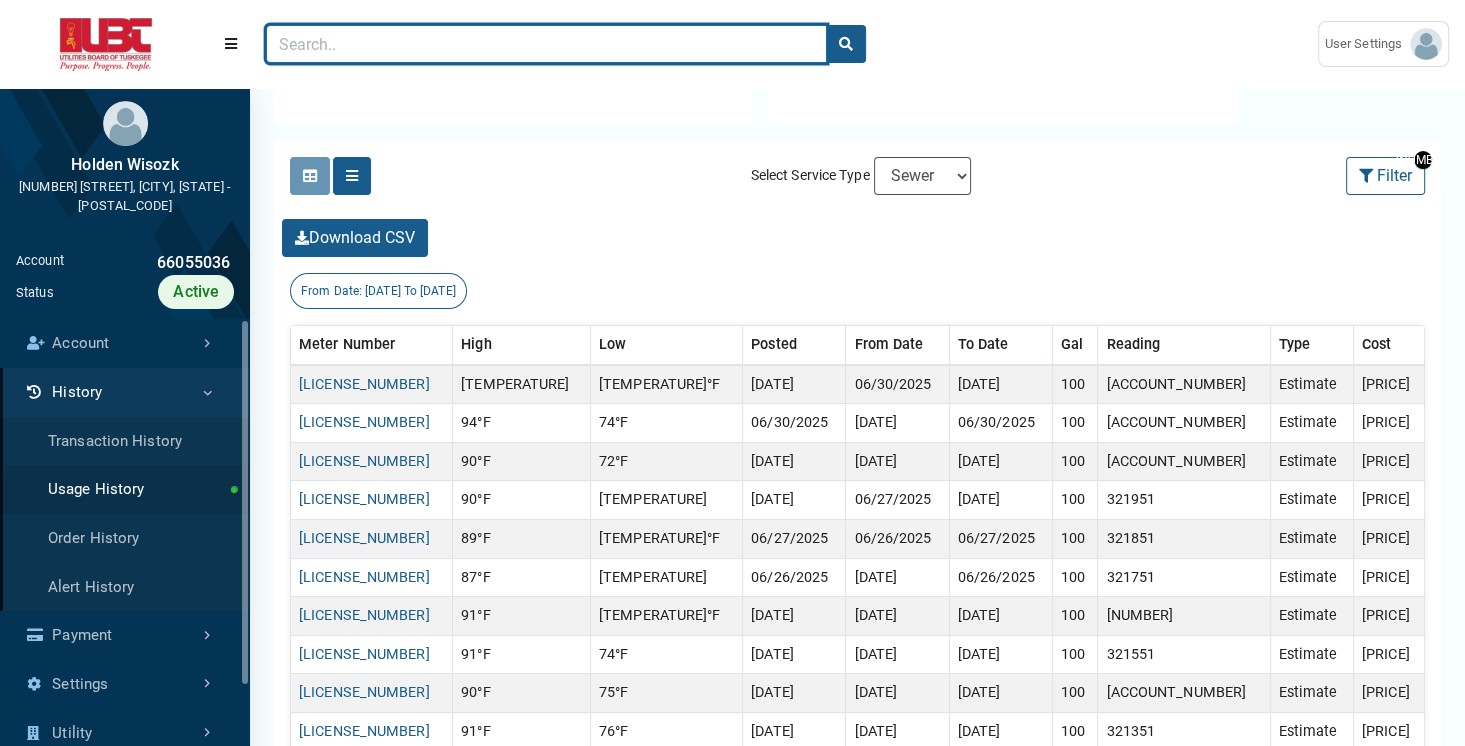 click at bounding box center [546, 44] 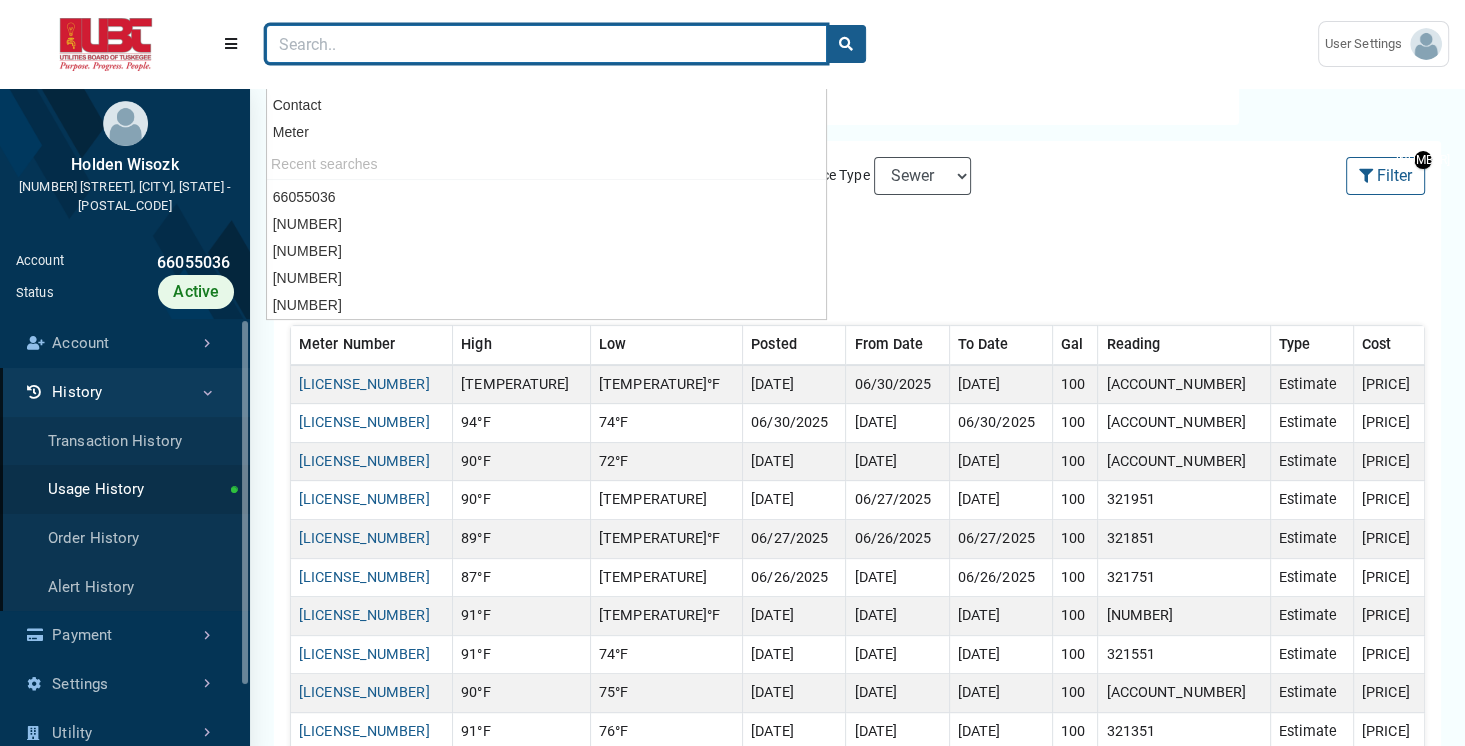 paste on "[ACCOUNT_NUMBER]" 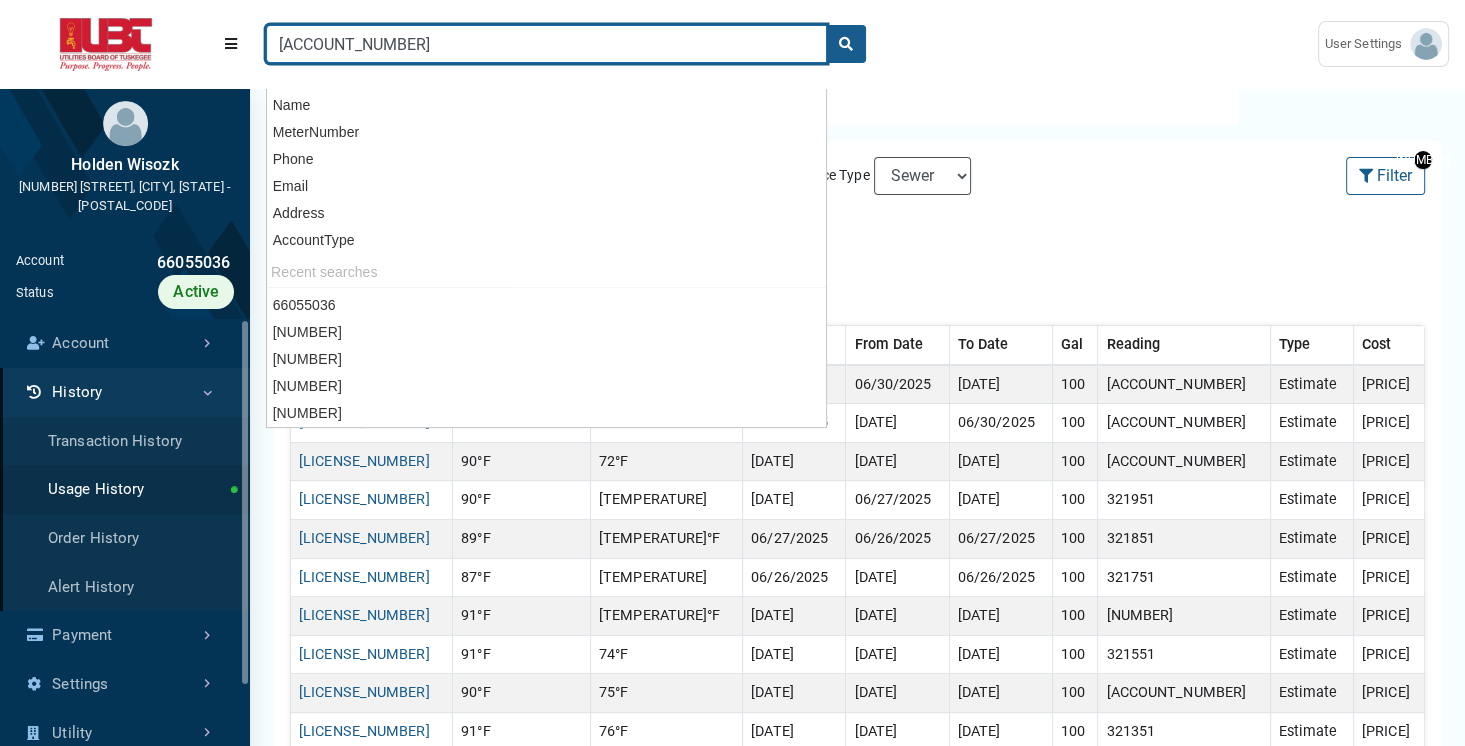 type on "[ACCOUNT_NUMBER]" 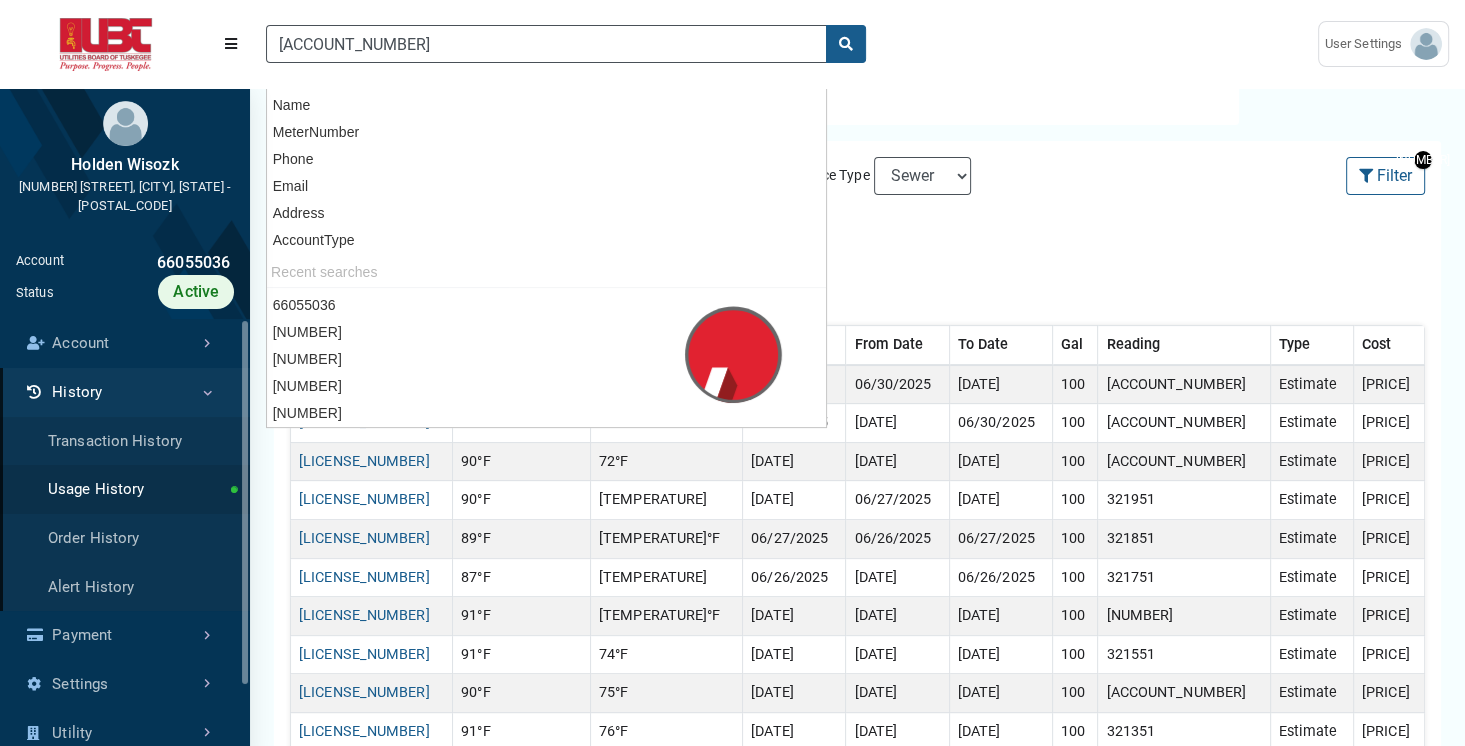 scroll, scrollTop: 232, scrollLeft: 0, axis: vertical 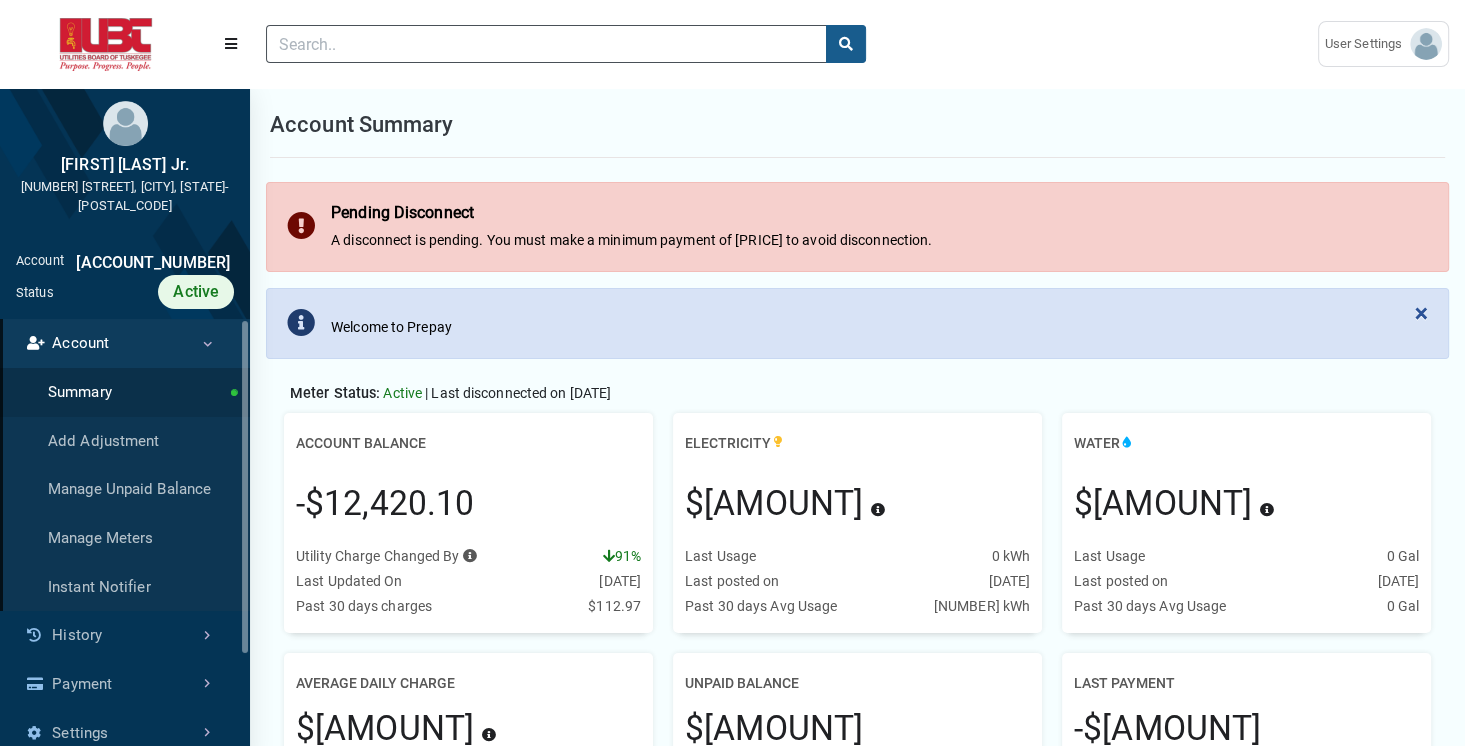 drag, startPoint x: 292, startPoint y: 506, endPoint x: 515, endPoint y: 508, distance: 223.00897 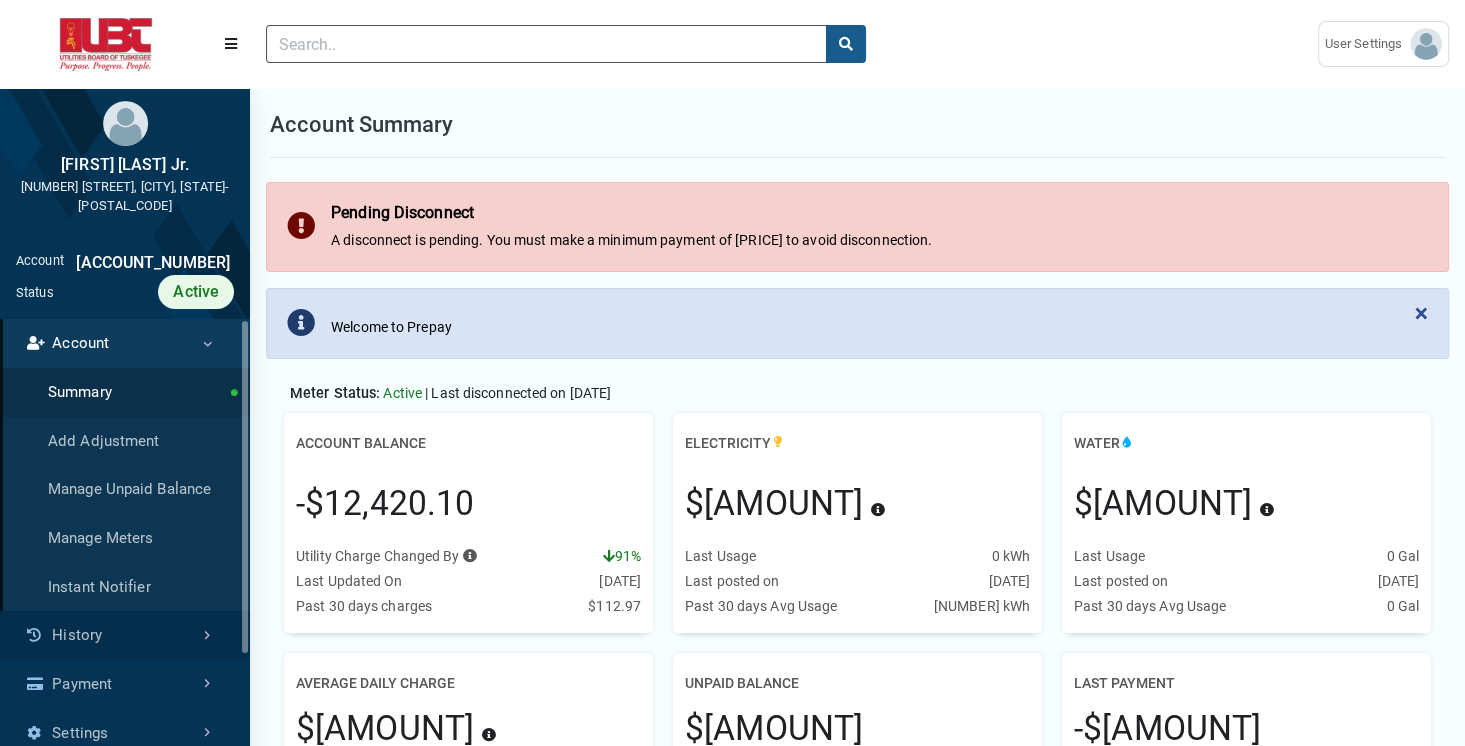 click on "History" at bounding box center [125, 635] 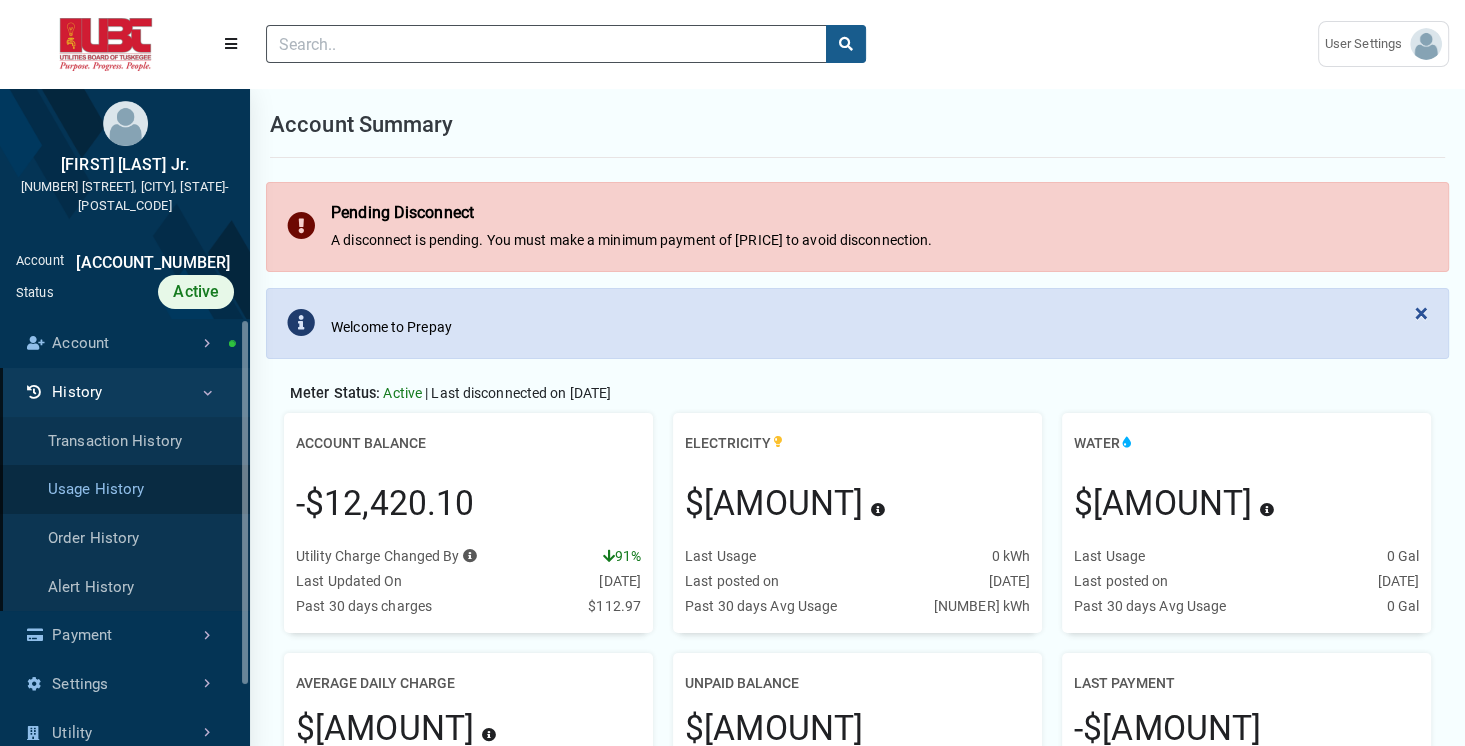 click on "Usage History" at bounding box center (125, 489) 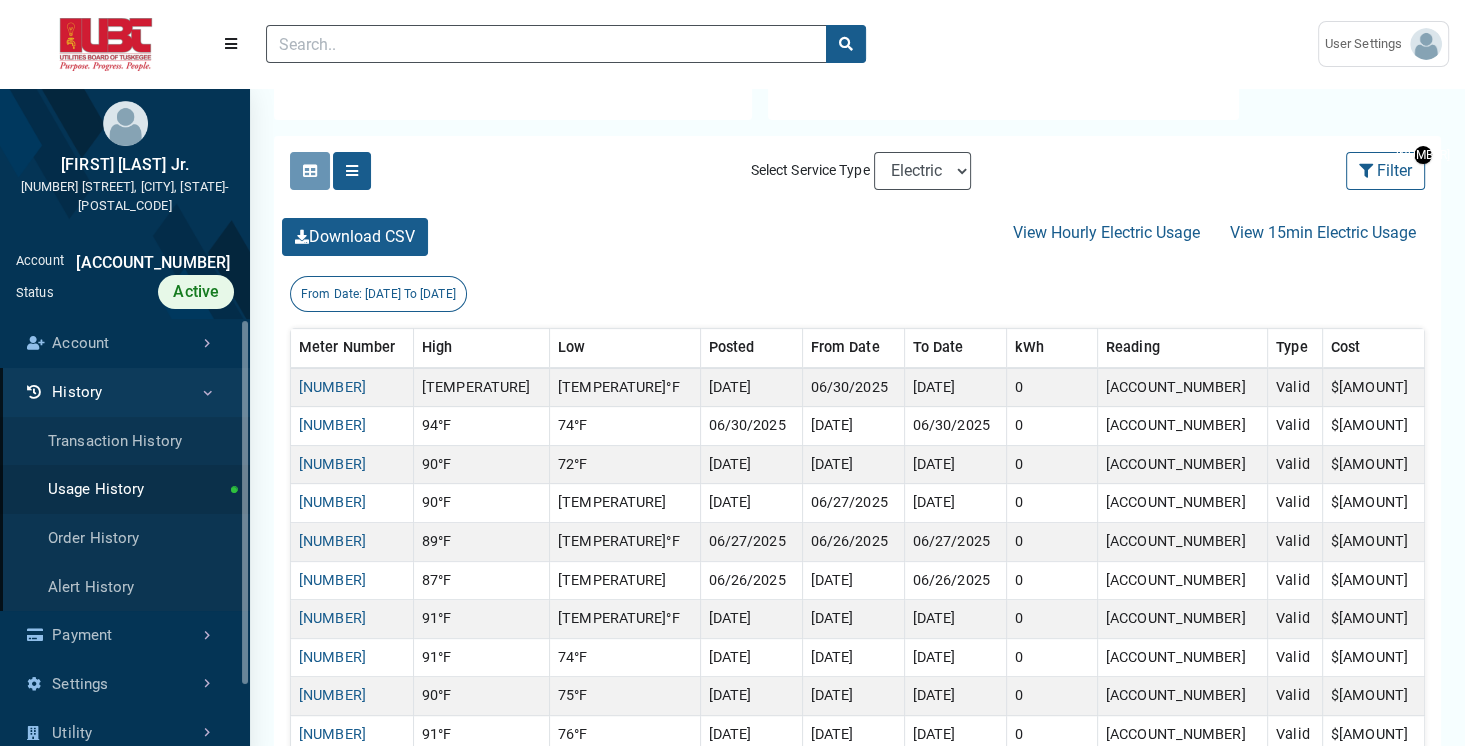 scroll, scrollTop: 632, scrollLeft: 0, axis: vertical 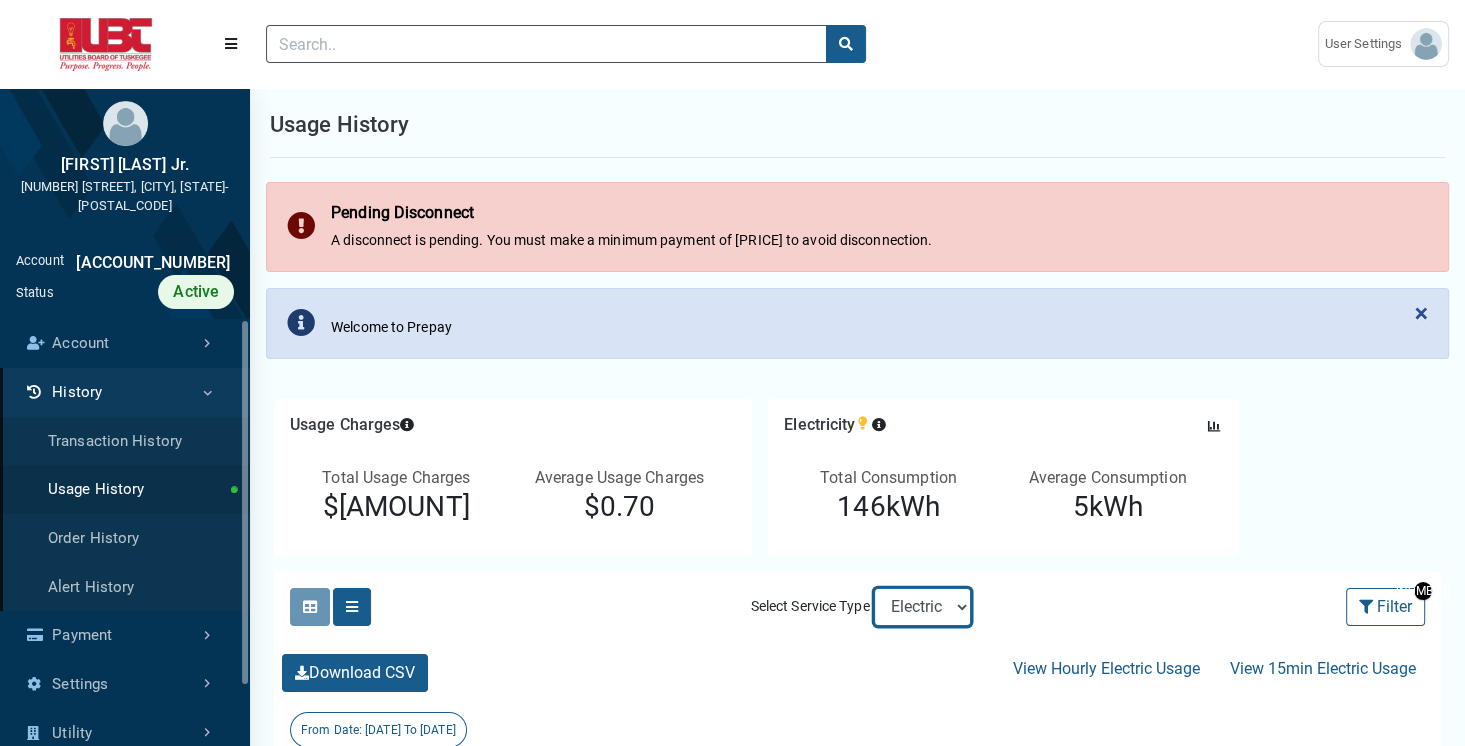 select on "Water" 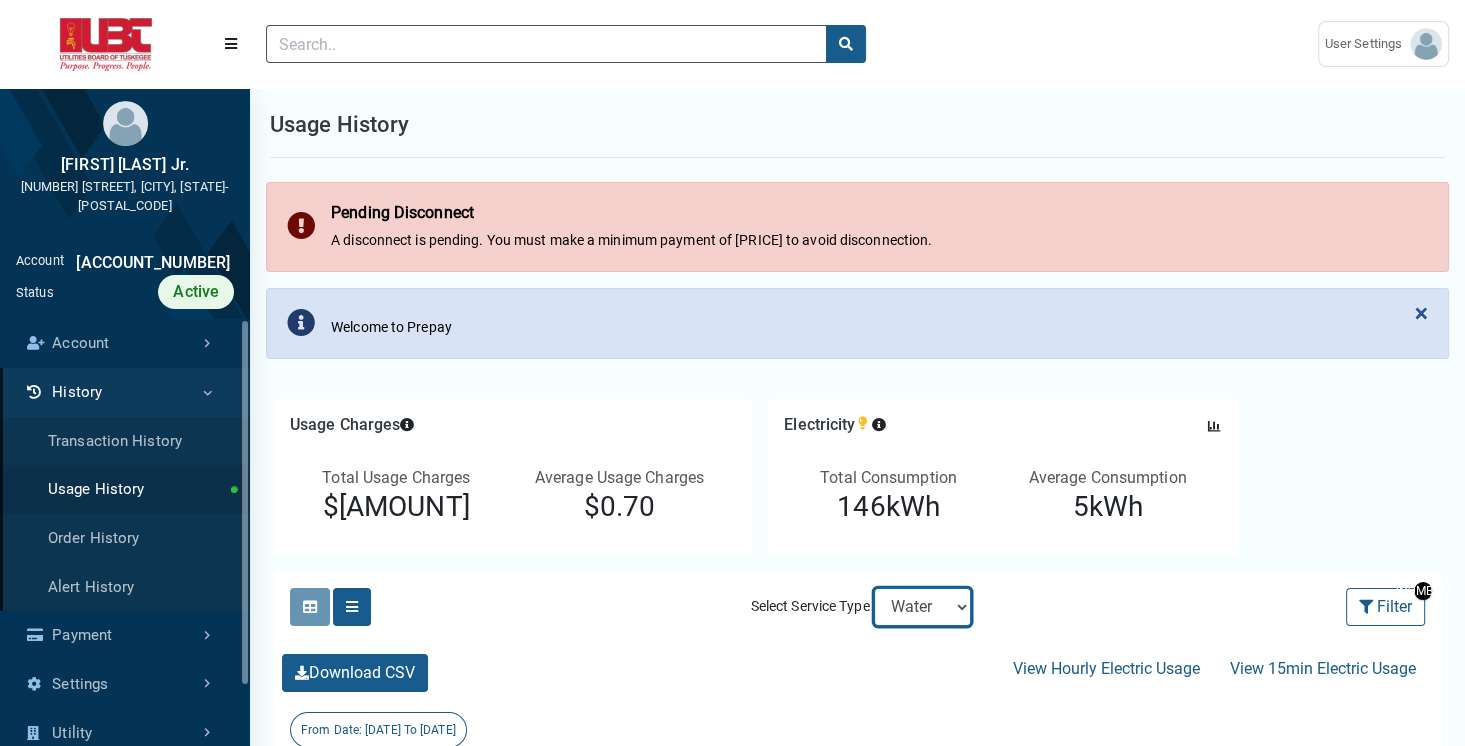 click on "Electric
Sewer
Water" at bounding box center (922, 607) 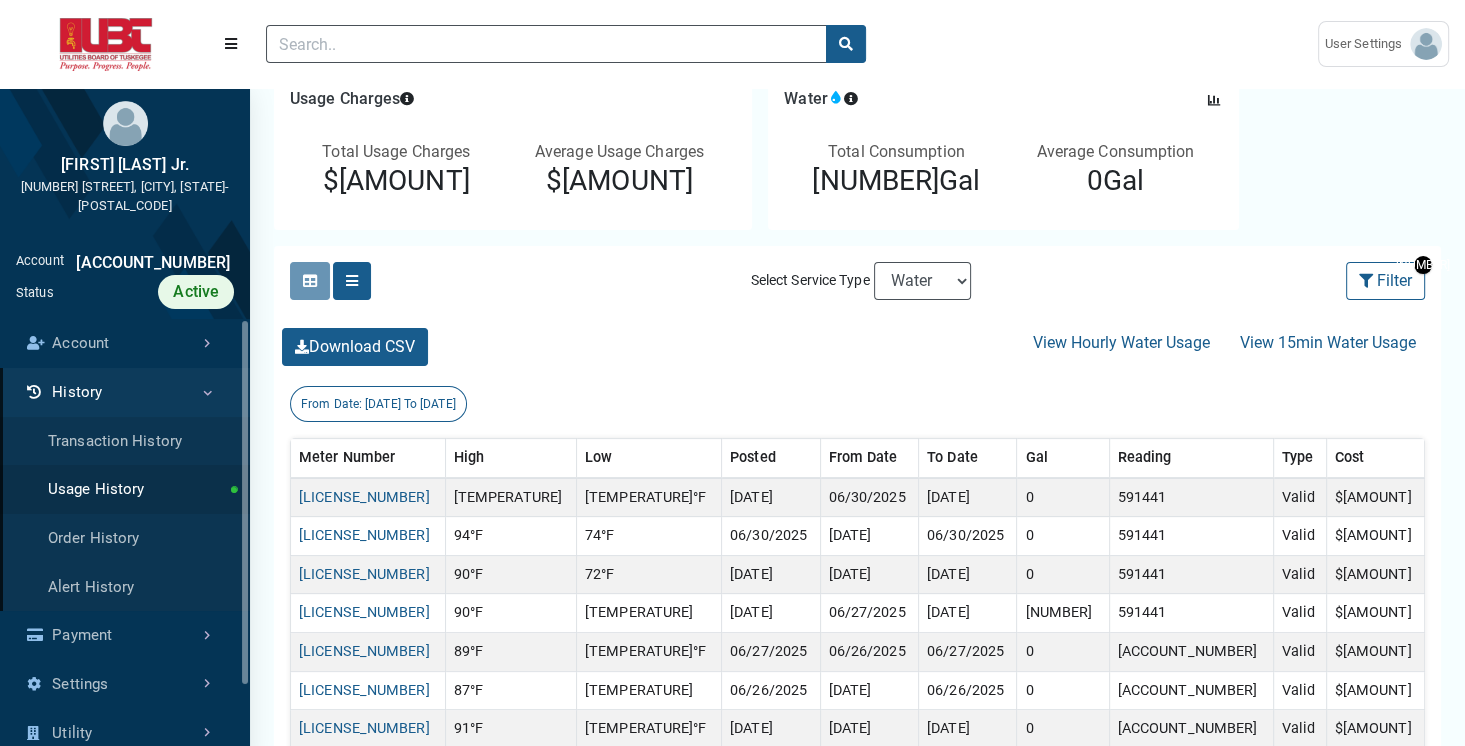 scroll, scrollTop: 344, scrollLeft: 0, axis: vertical 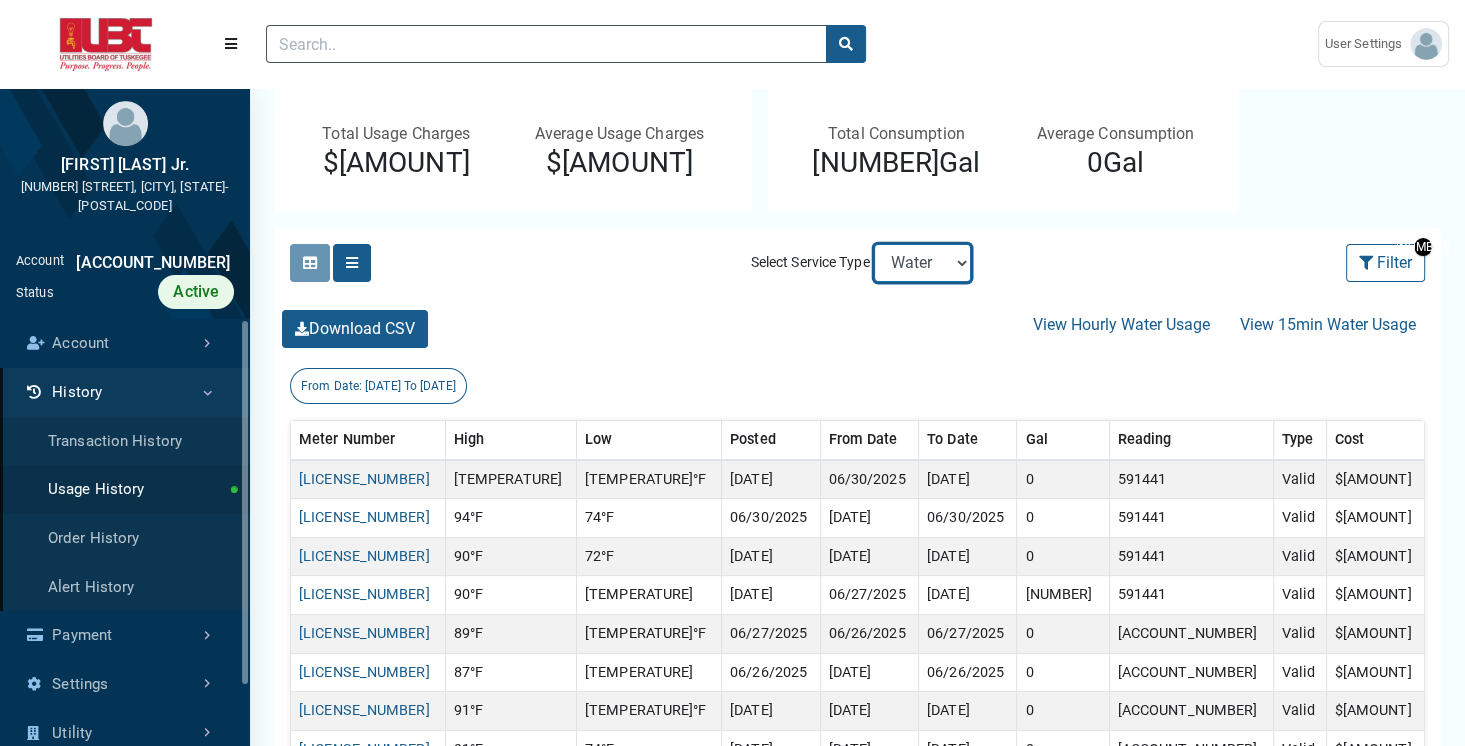 select on "Sewer" 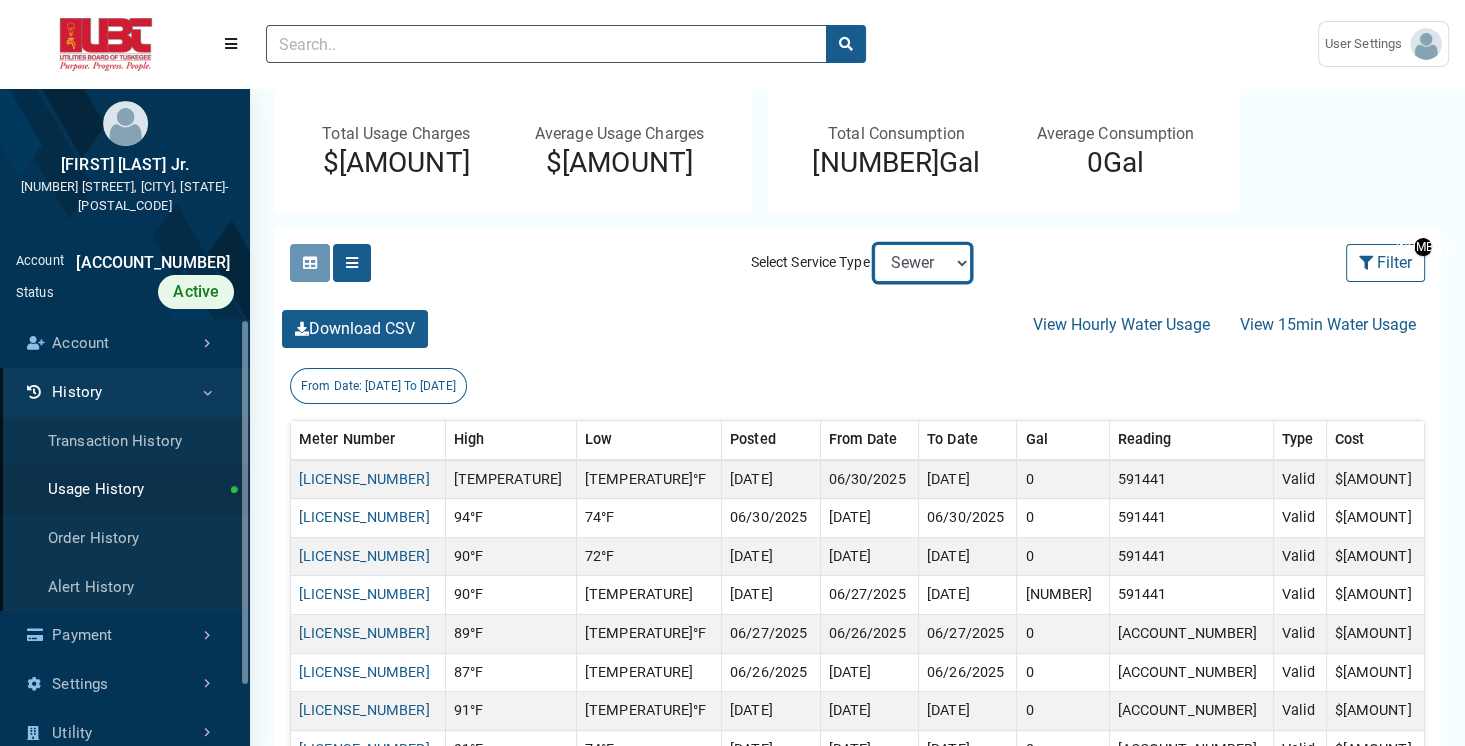 click on "Electric
Sewer
Water" at bounding box center (922, 263) 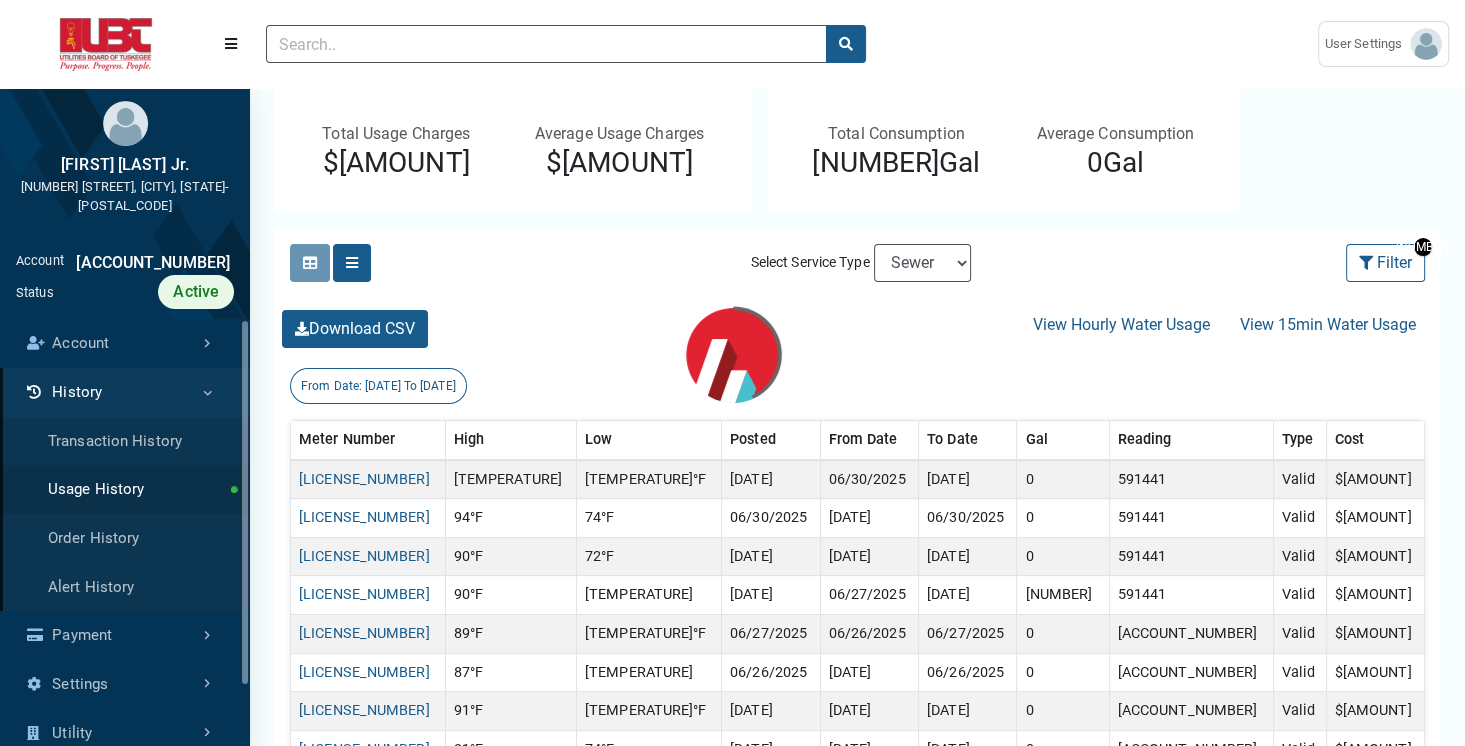 scroll, scrollTop: 0, scrollLeft: 0, axis: both 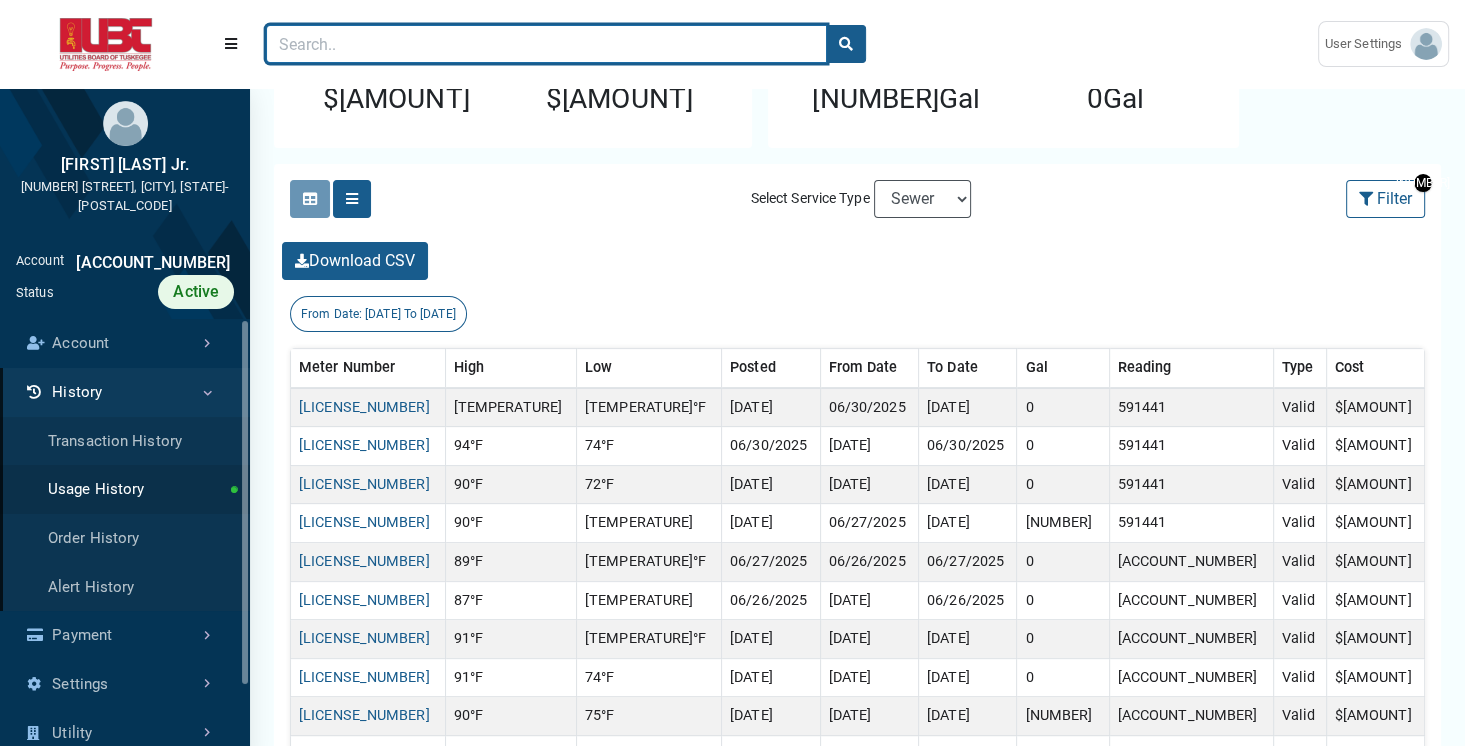 click at bounding box center (546, 44) 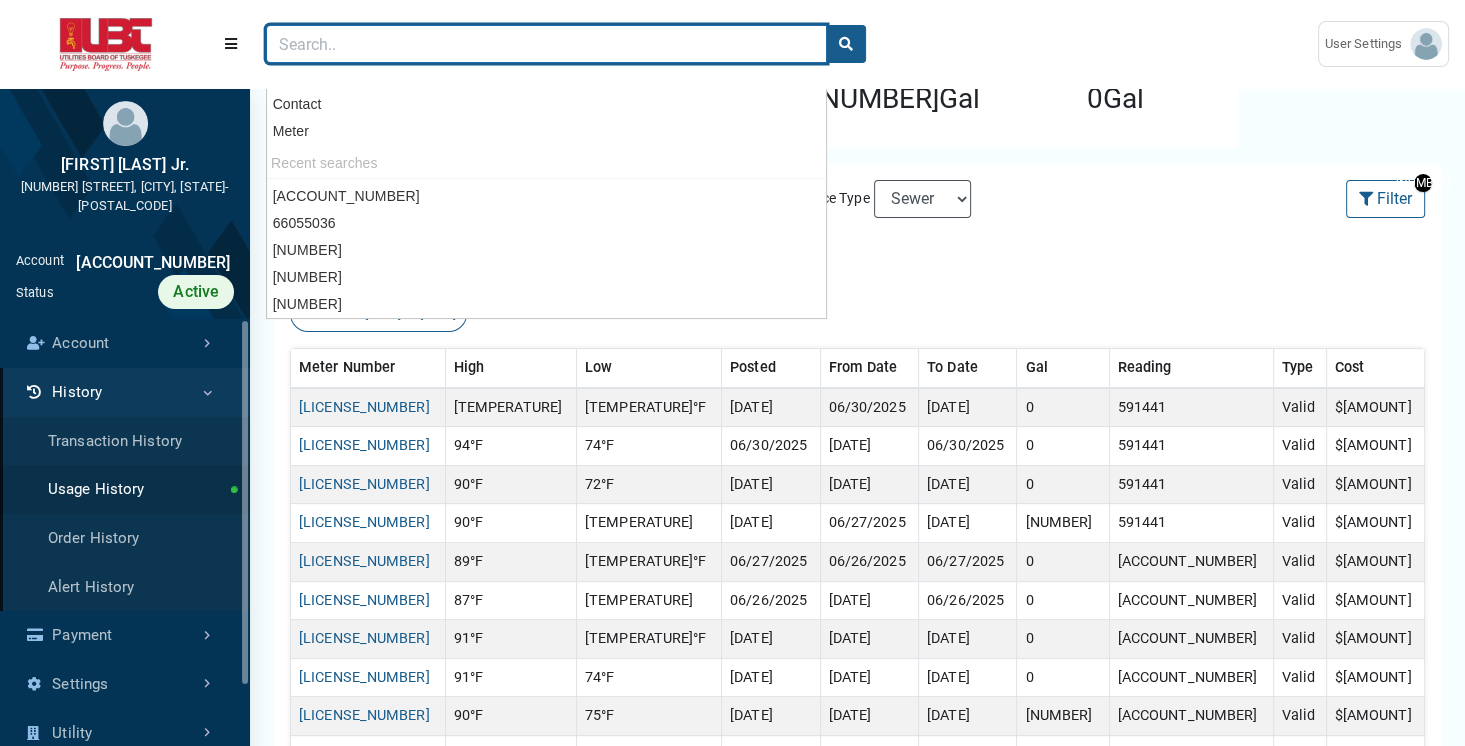 paste on "[NUMBER]" 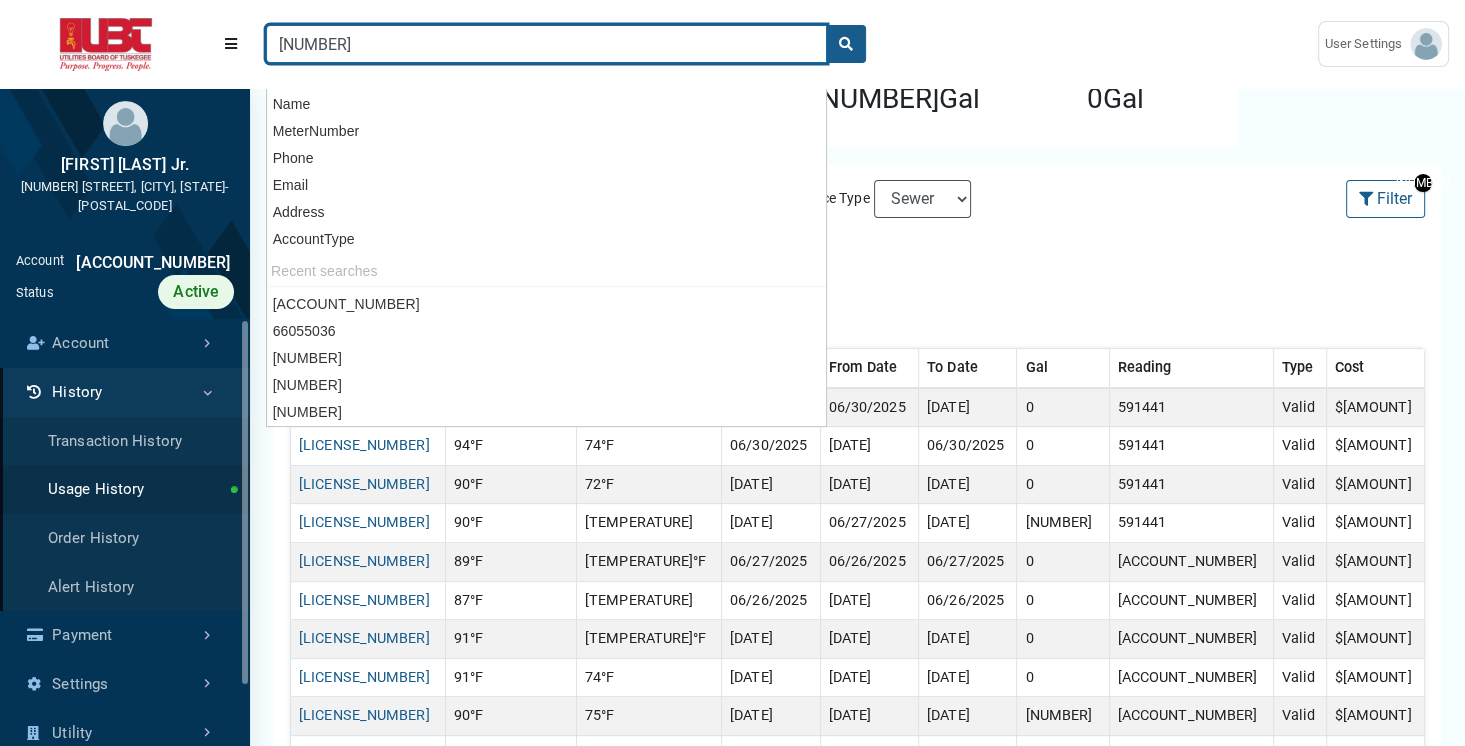 type on "[NUMBER]" 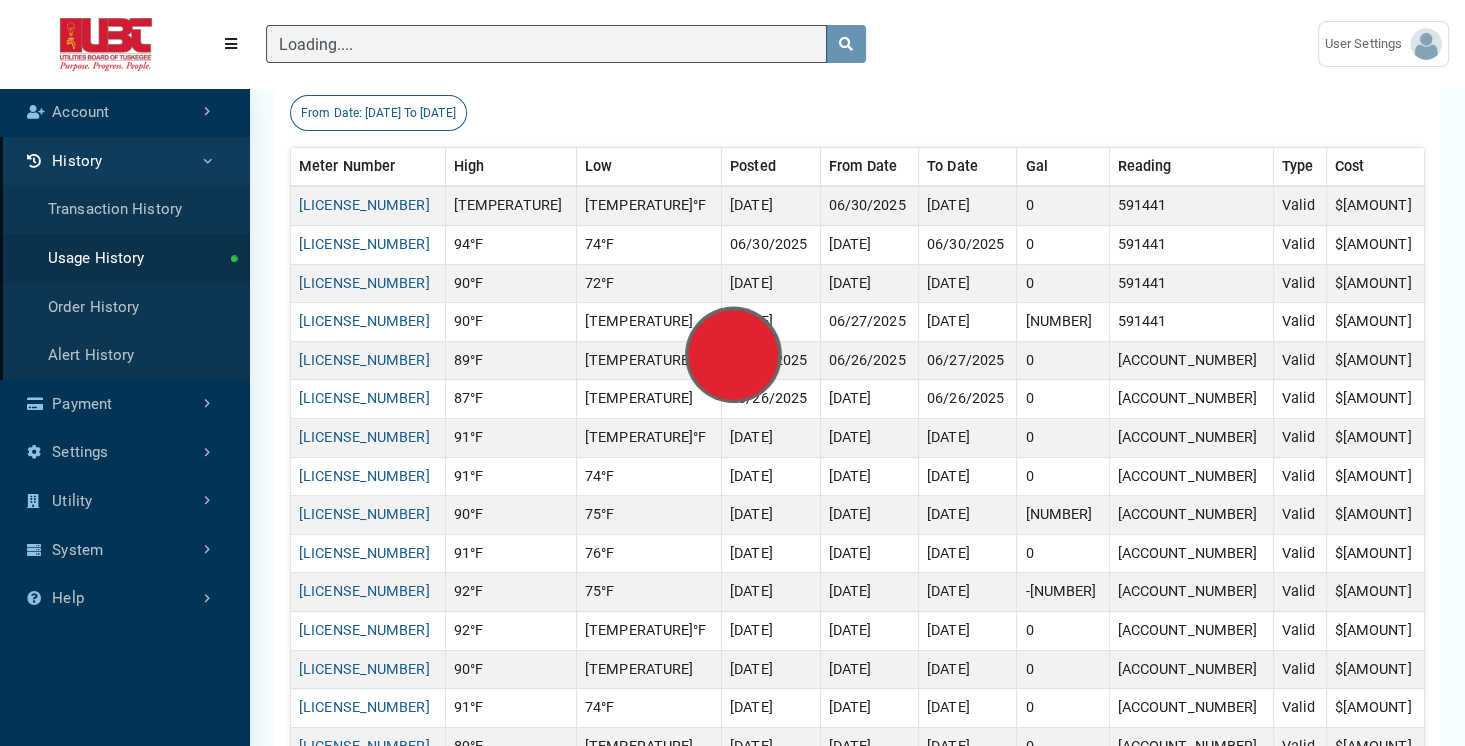 scroll, scrollTop: 208, scrollLeft: 0, axis: vertical 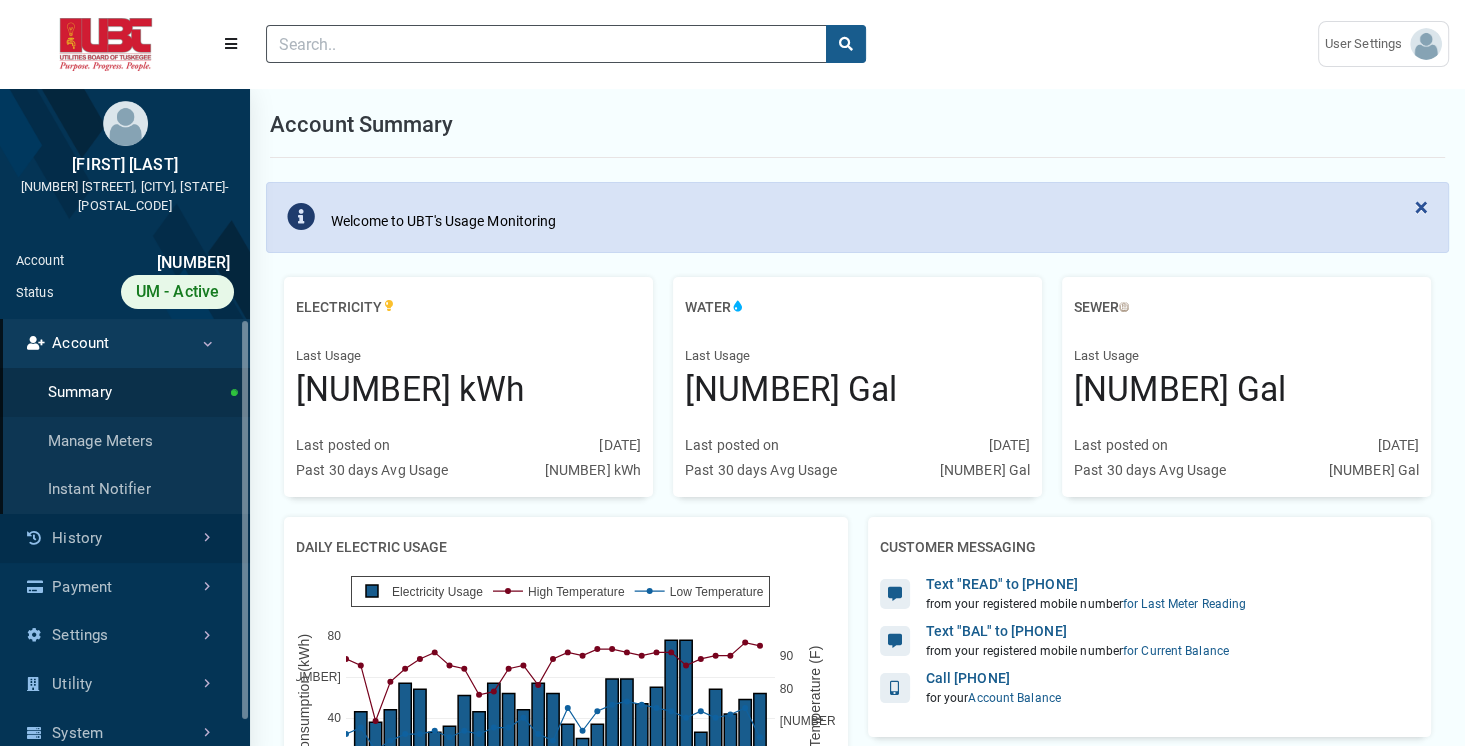 click on "History" at bounding box center (125, 538) 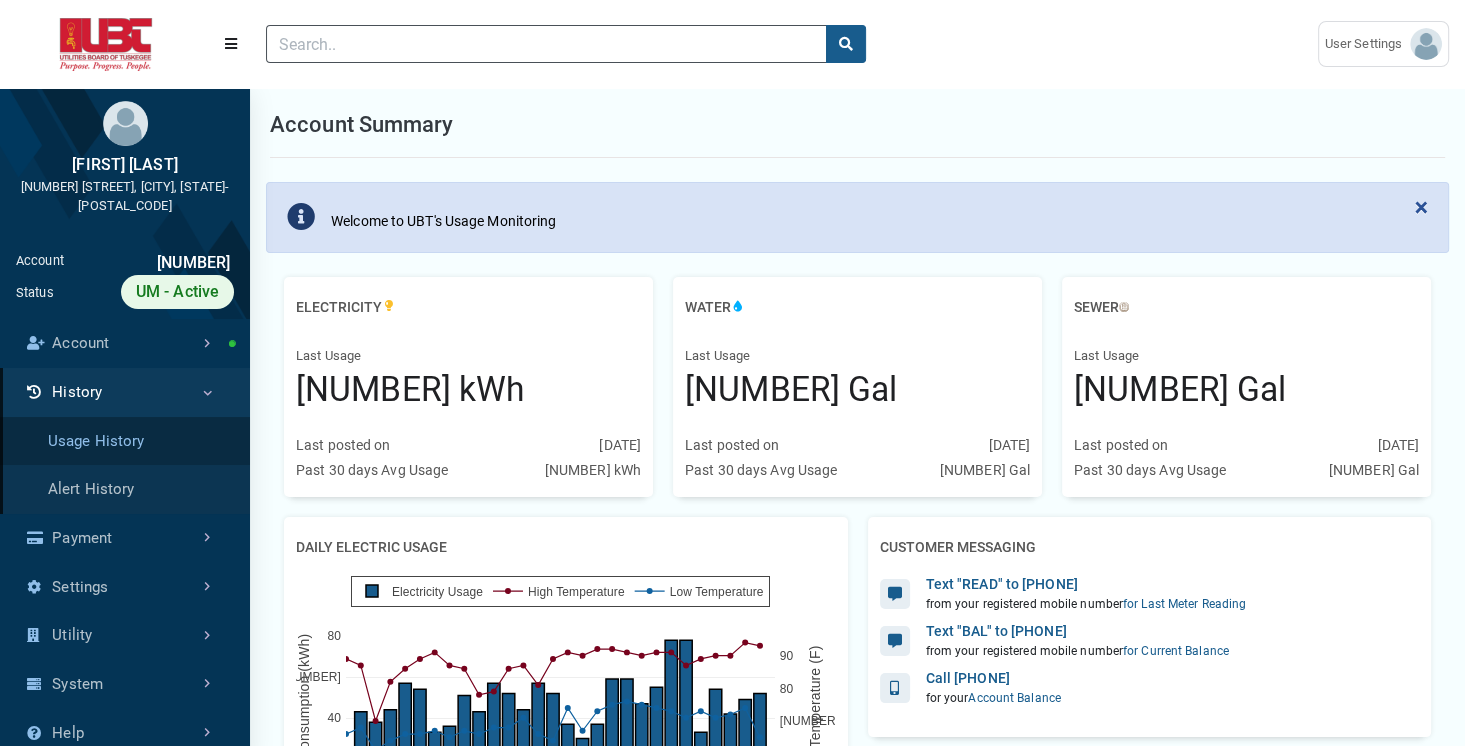 click on "Usage History" at bounding box center [125, 441] 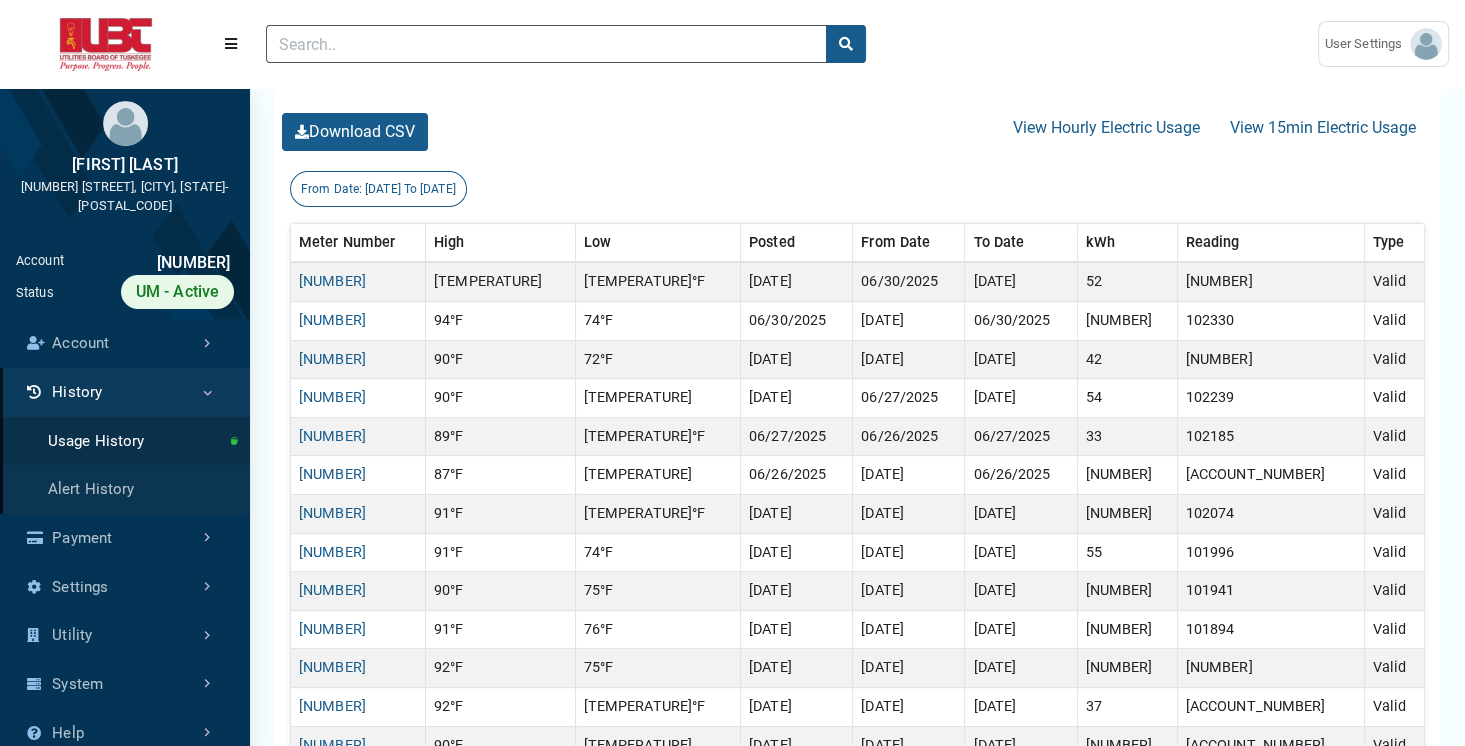scroll, scrollTop: 448, scrollLeft: 0, axis: vertical 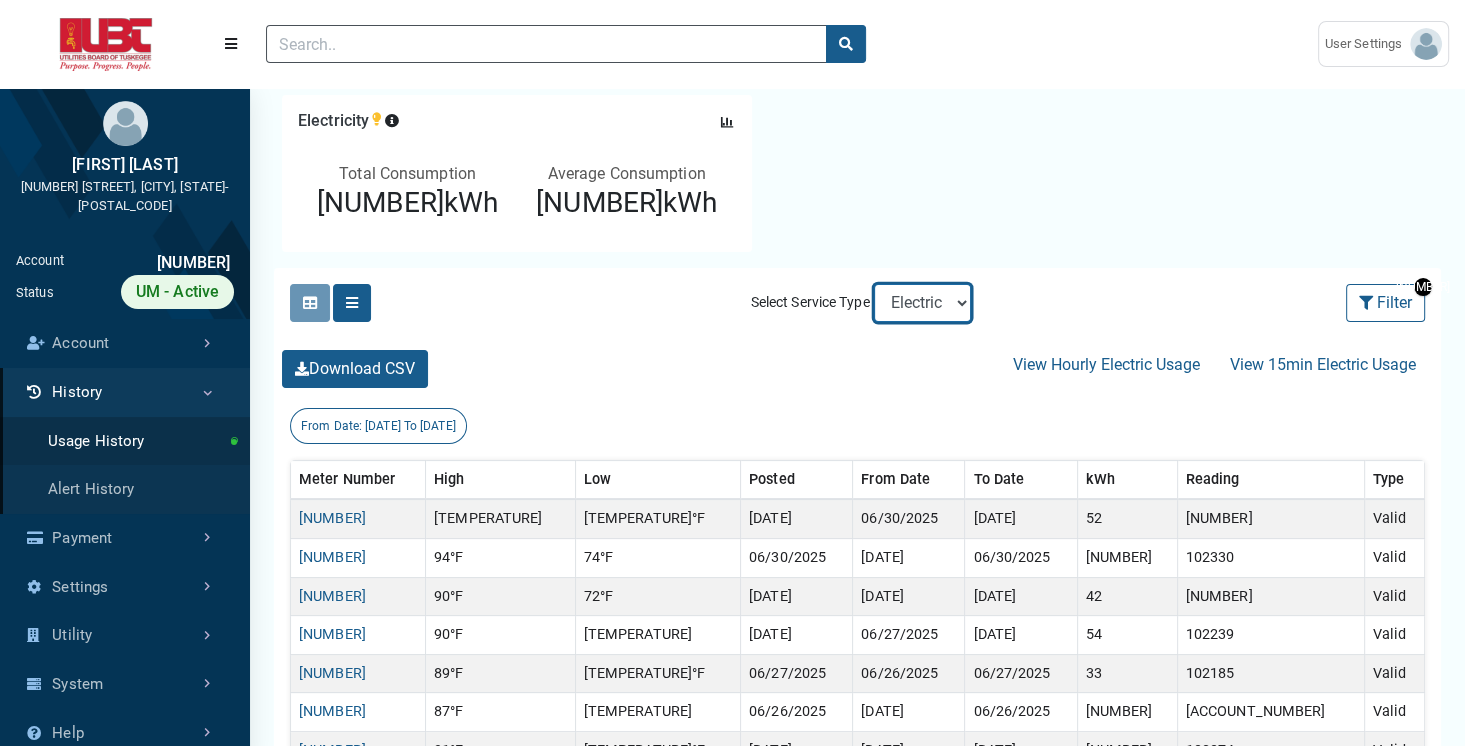 select on "Water" 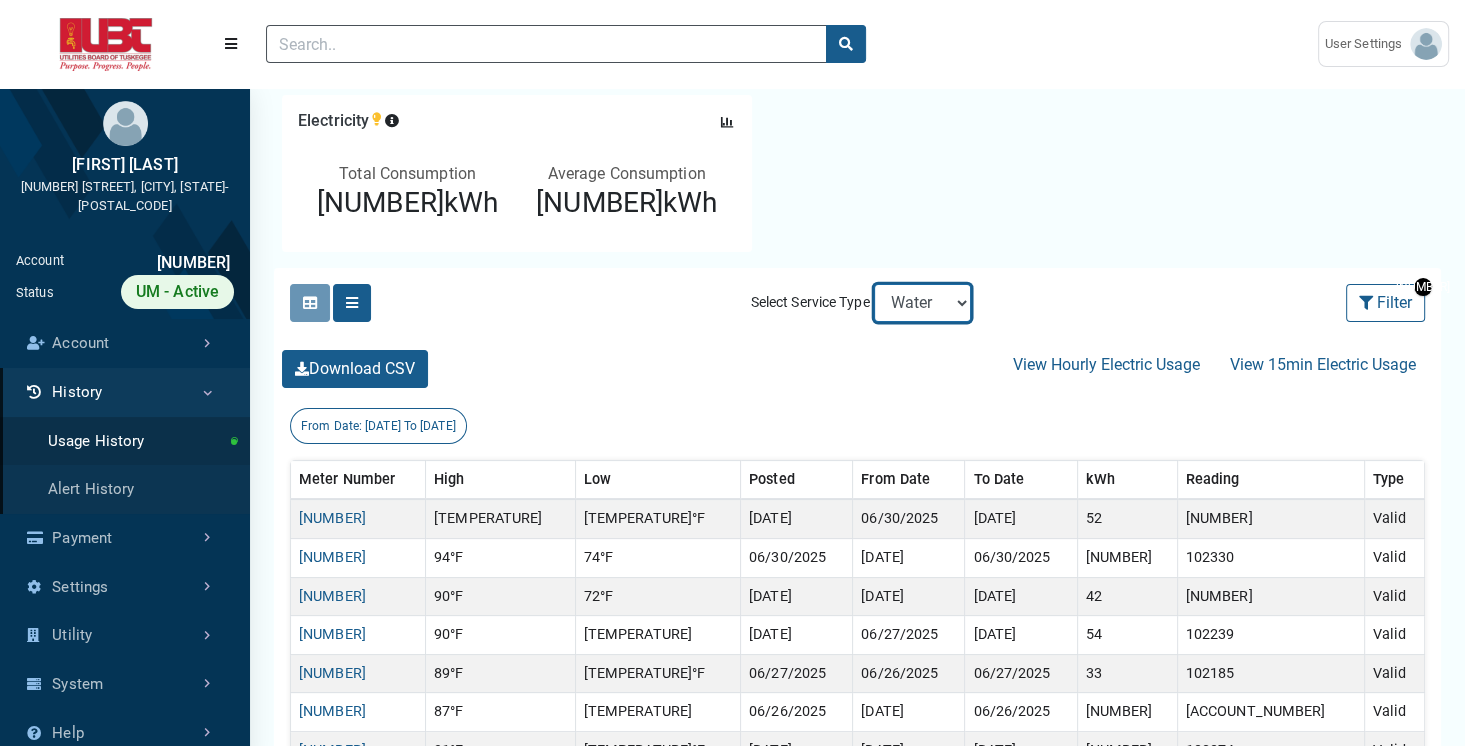 click on "Electric
Sewer
Water" at bounding box center (922, 303) 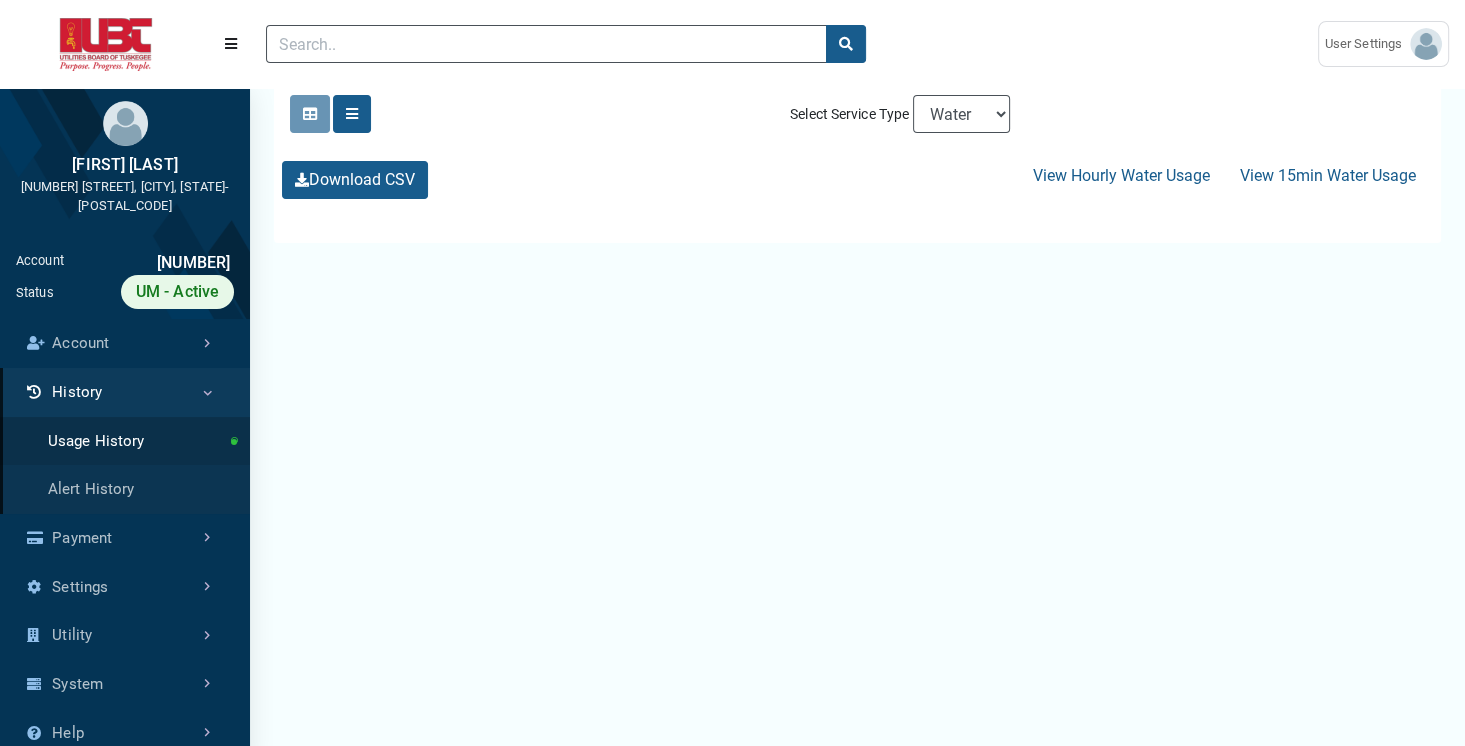 scroll, scrollTop: 0, scrollLeft: 0, axis: both 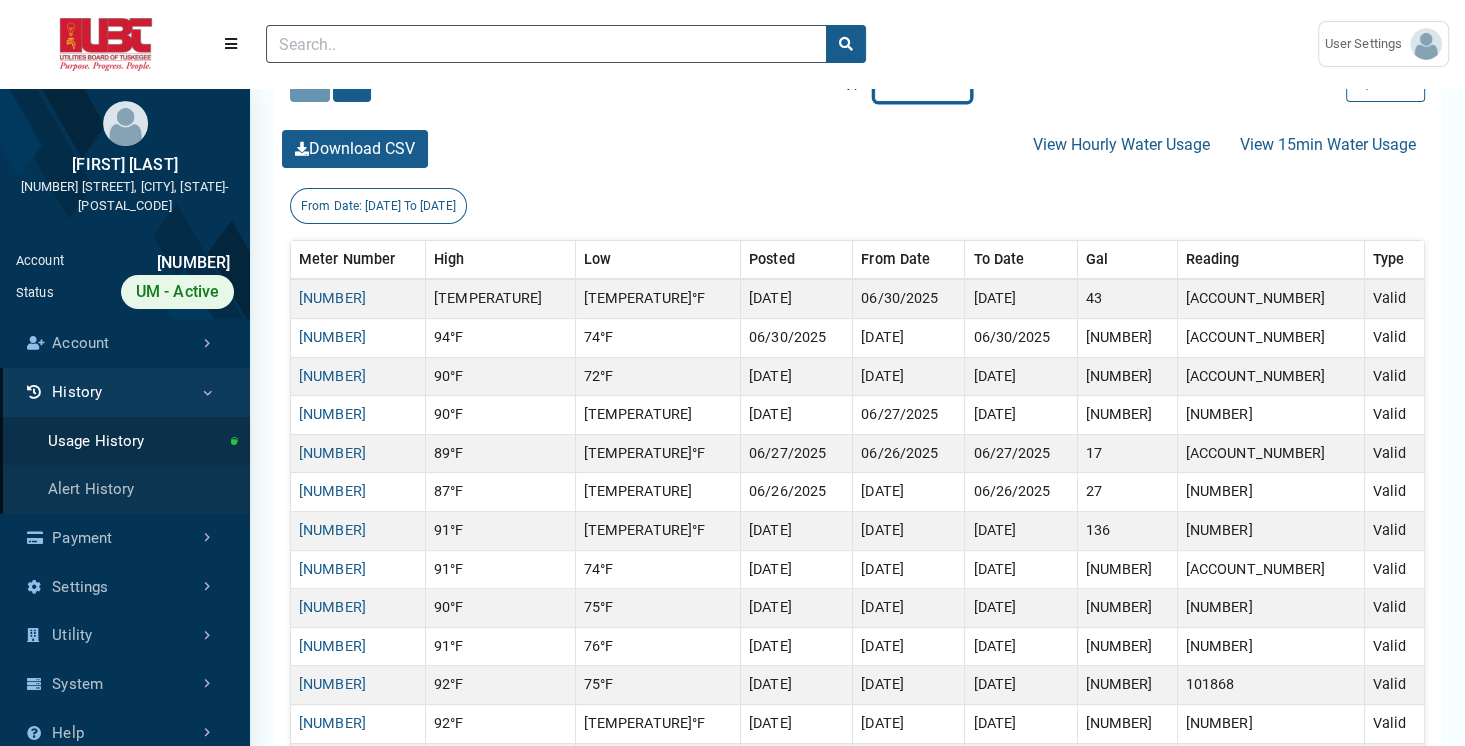 select on "Sewer" 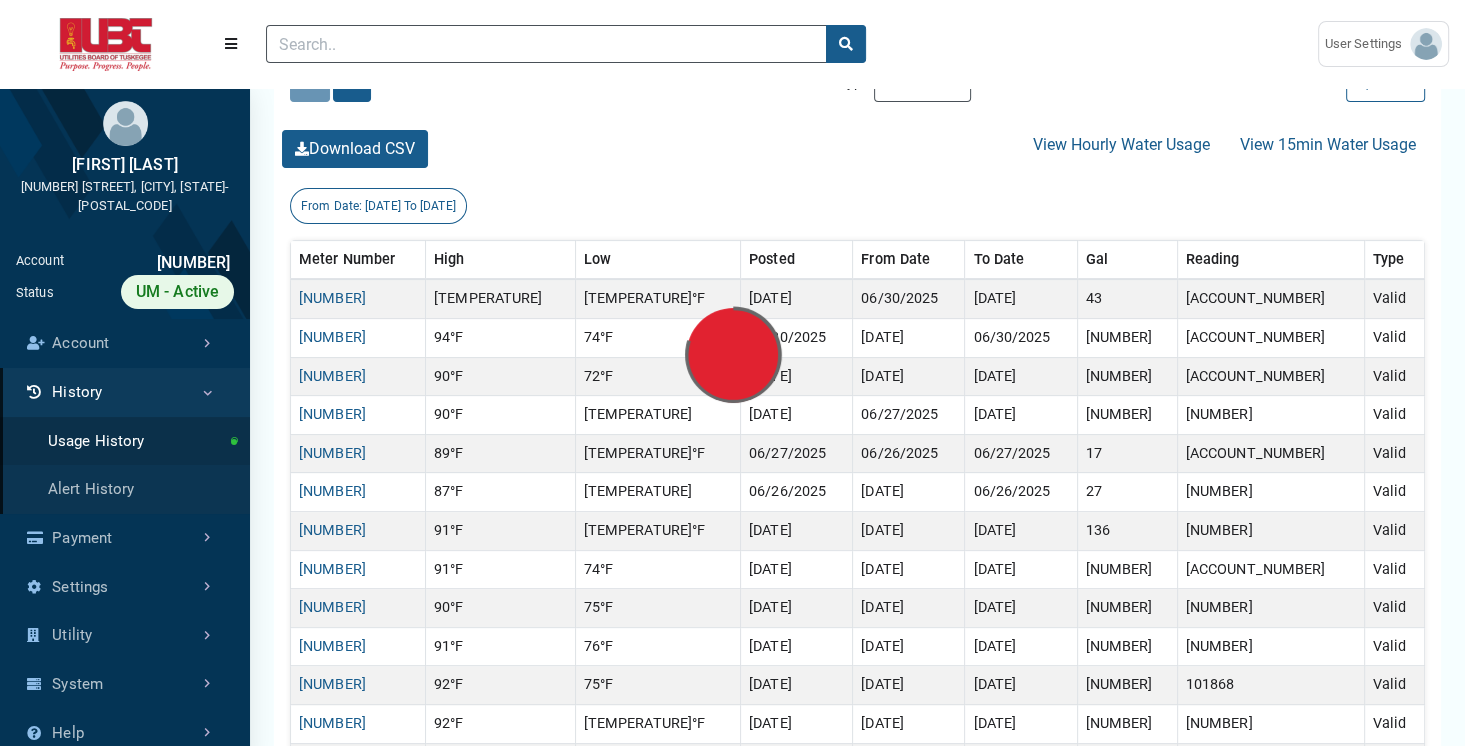 scroll, scrollTop: 0, scrollLeft: 0, axis: both 